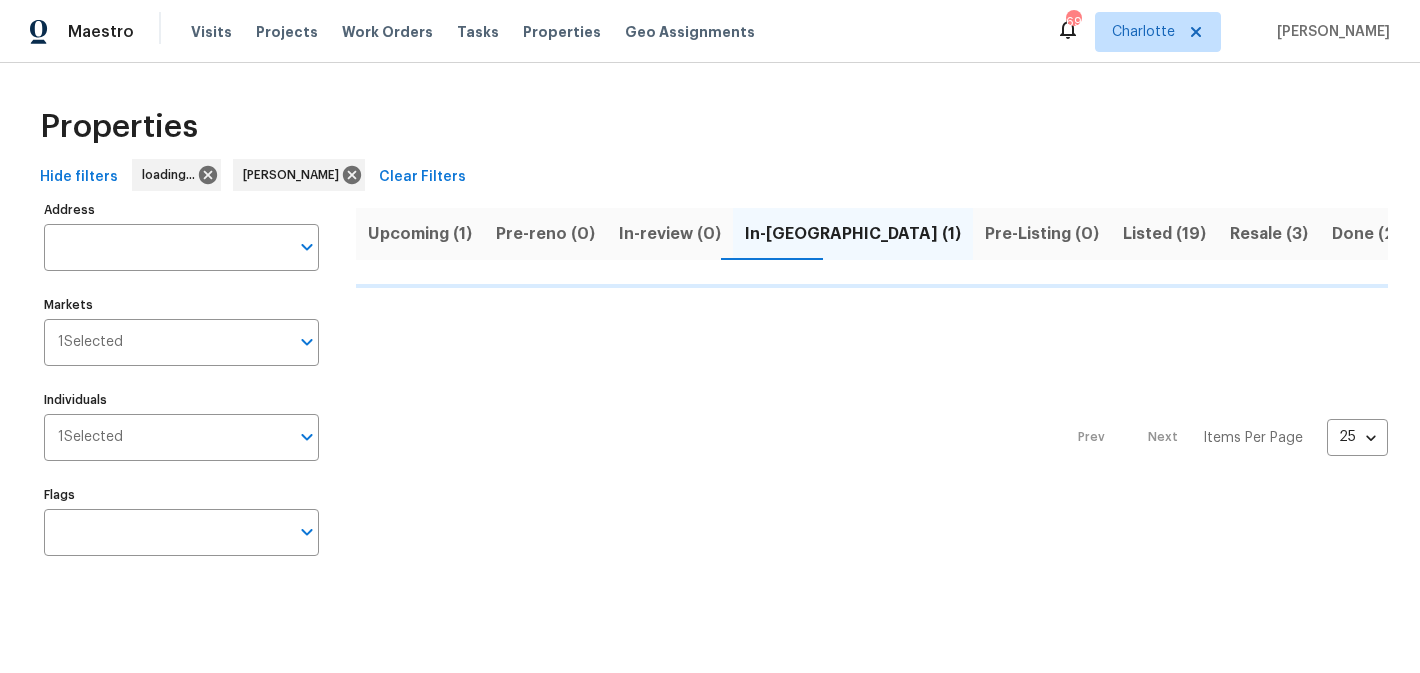 scroll, scrollTop: 0, scrollLeft: 0, axis: both 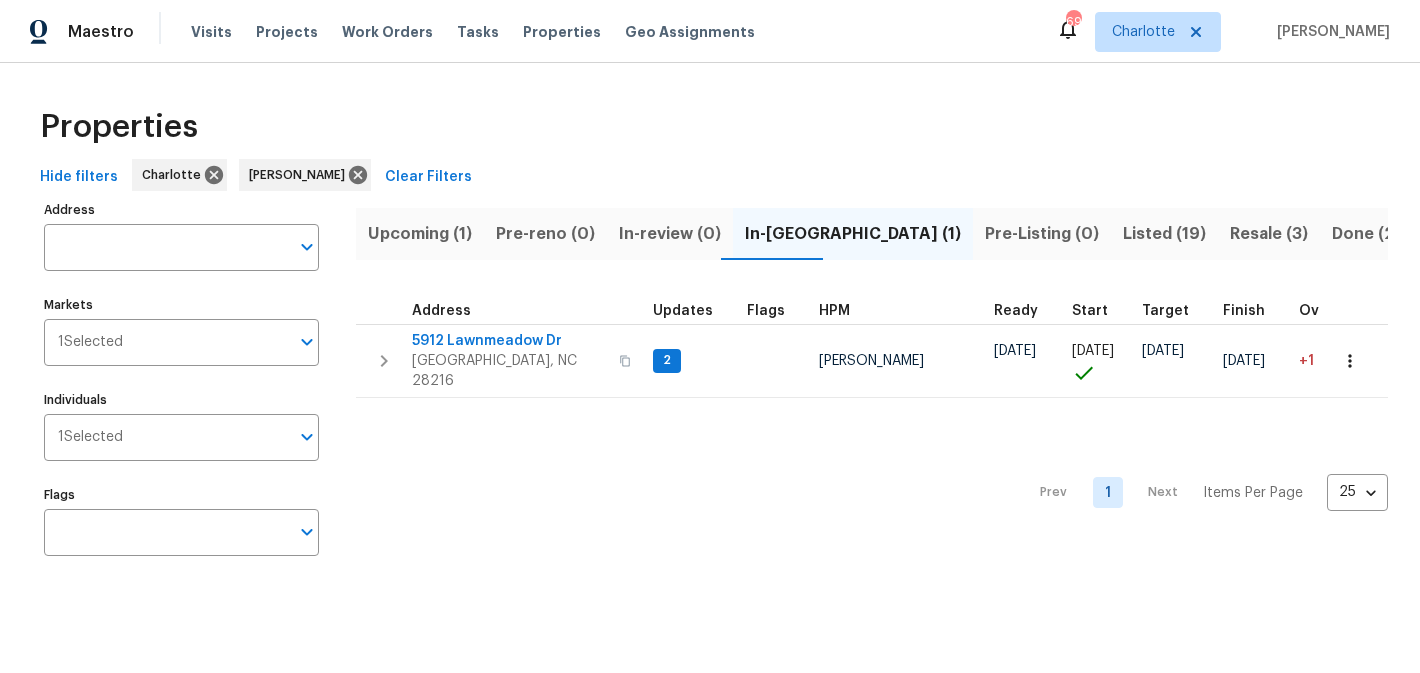 click on "Upcoming (1)" at bounding box center (420, 234) 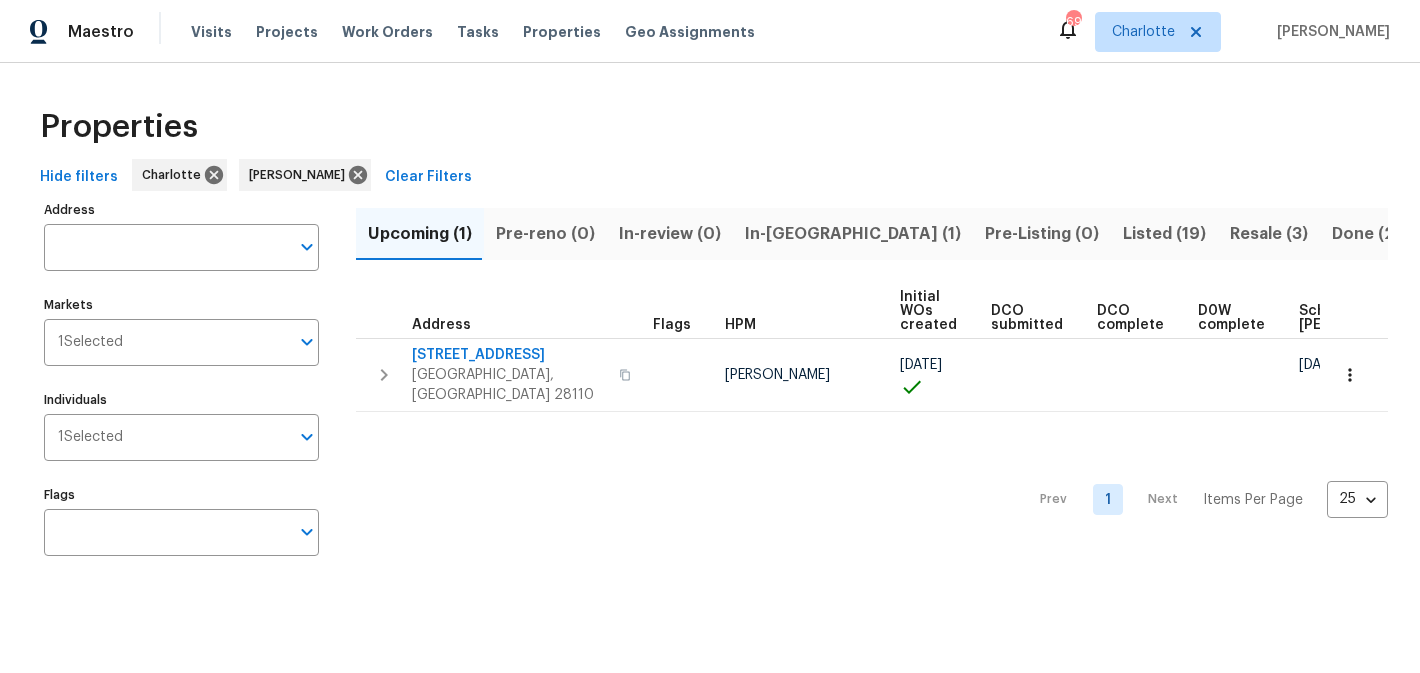click on "Pre-reno (0)" at bounding box center (545, 234) 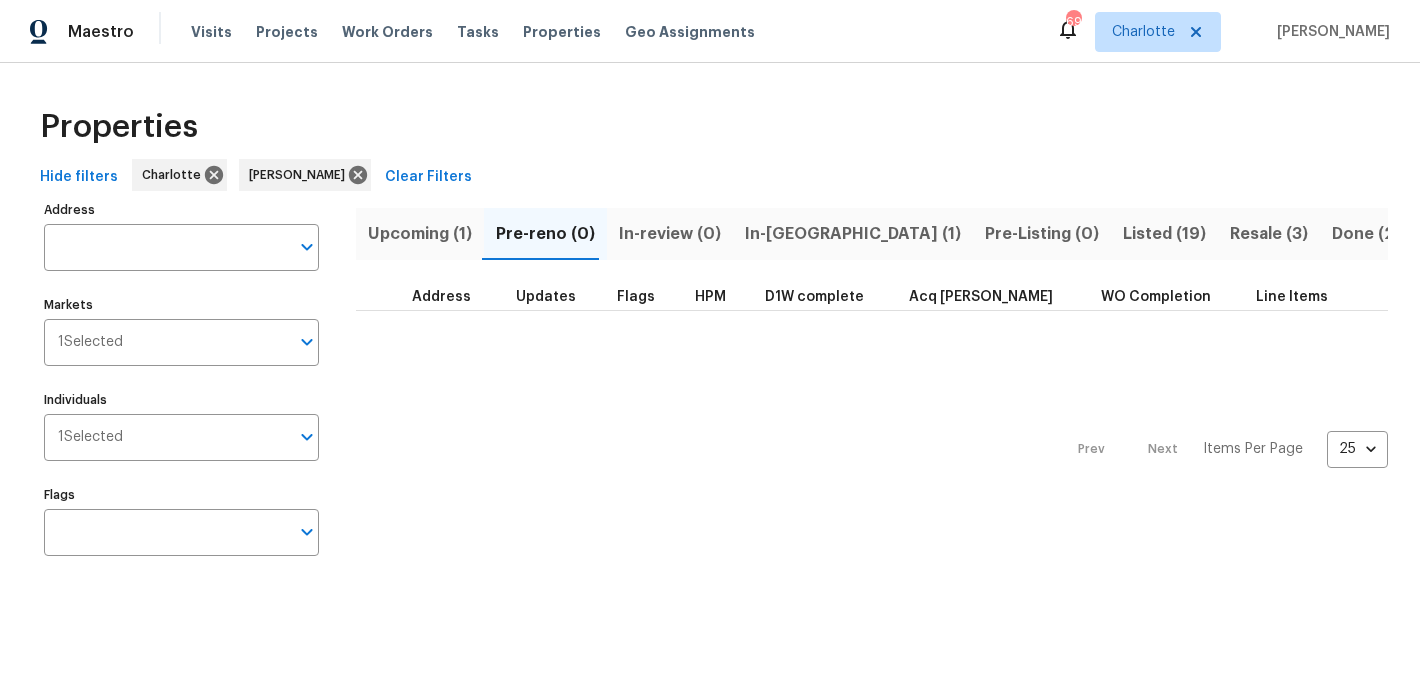 click on "In-review (0)" at bounding box center (670, 234) 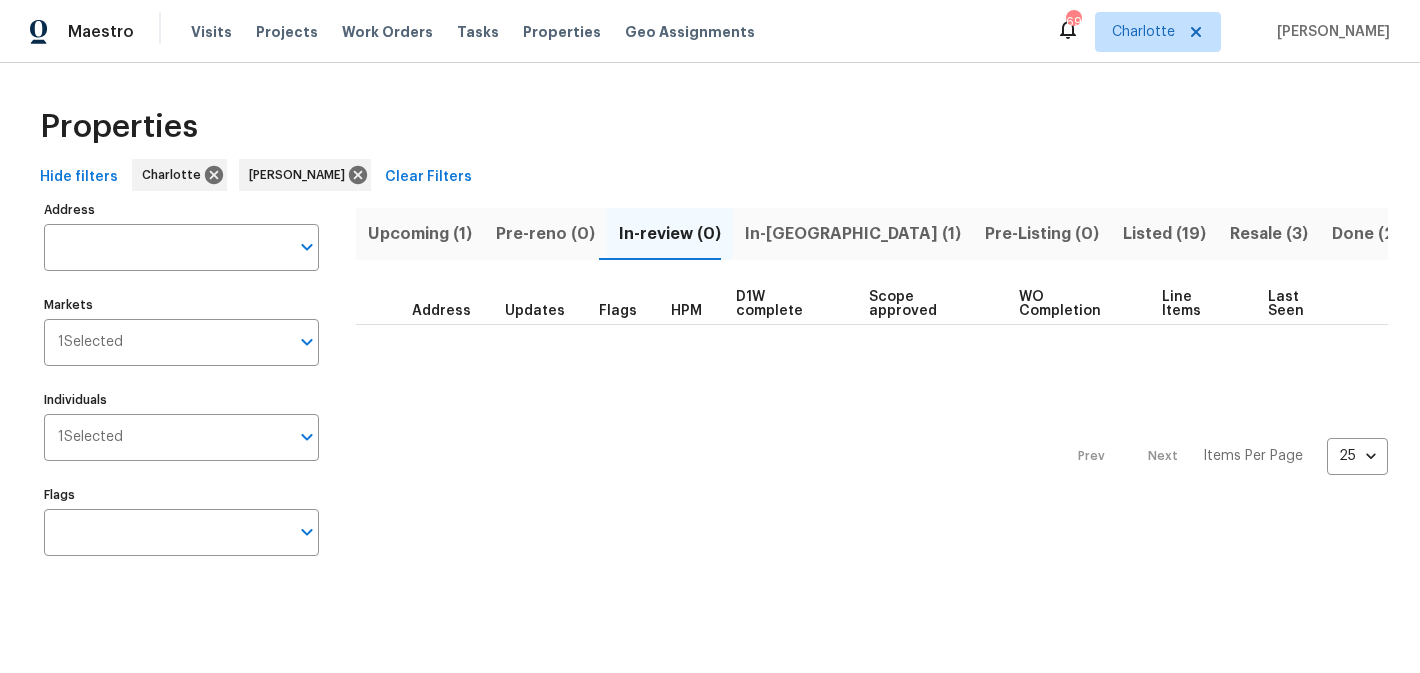 click on "In-reno (1)" at bounding box center (853, 234) 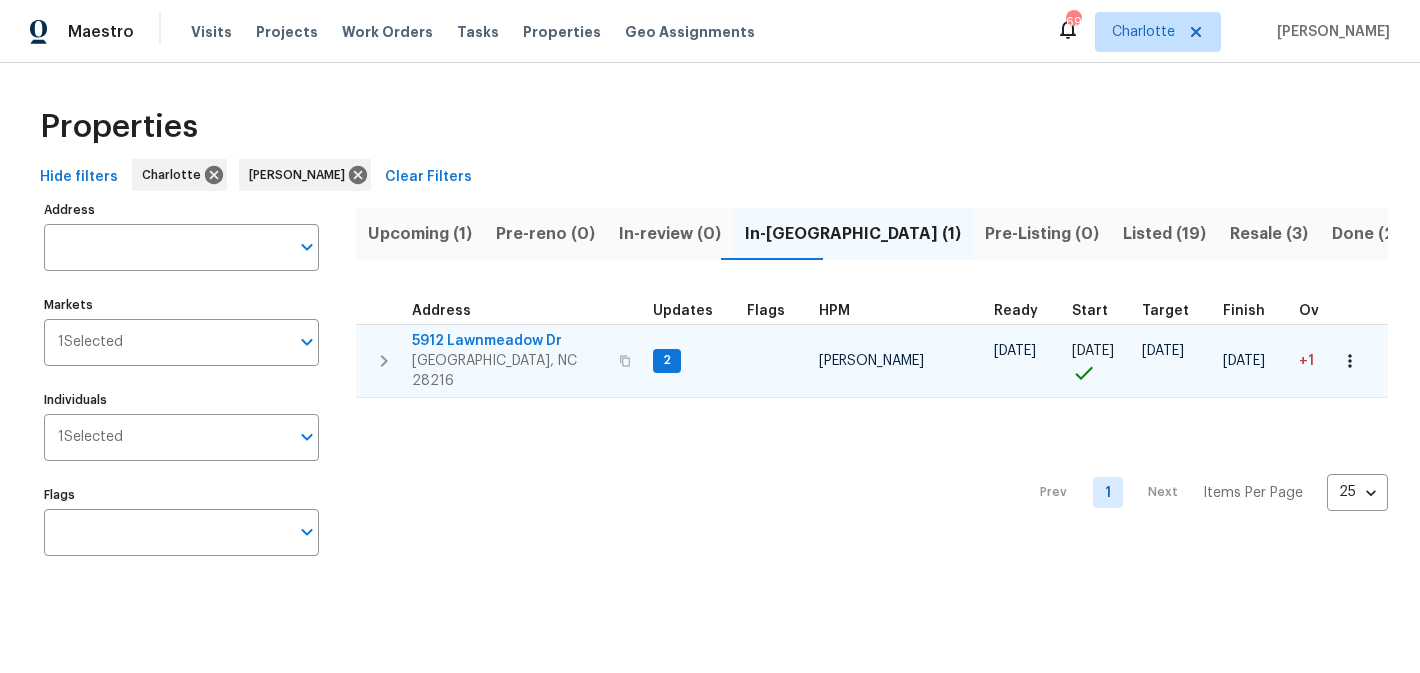 click on "5912 Lawnmeadow Dr" at bounding box center (509, 341) 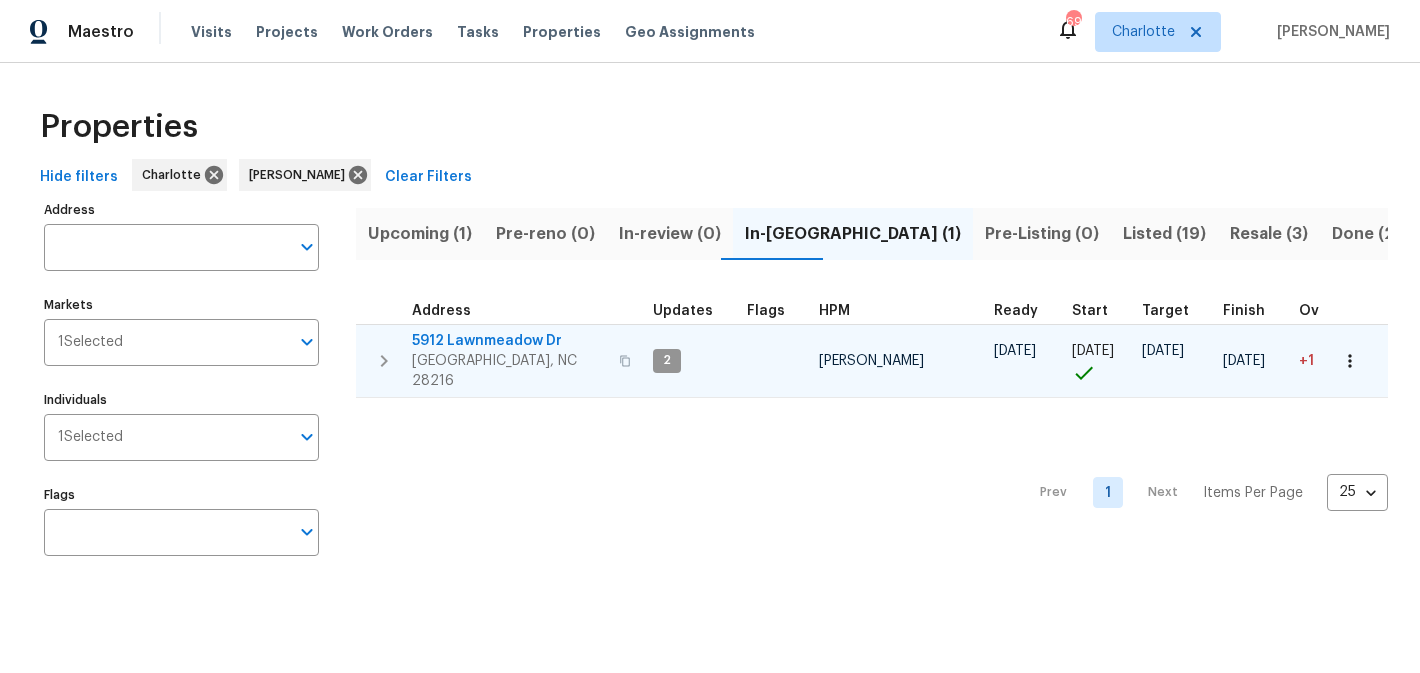 click on "5912 Lawnmeadow Dr" at bounding box center (509, 341) 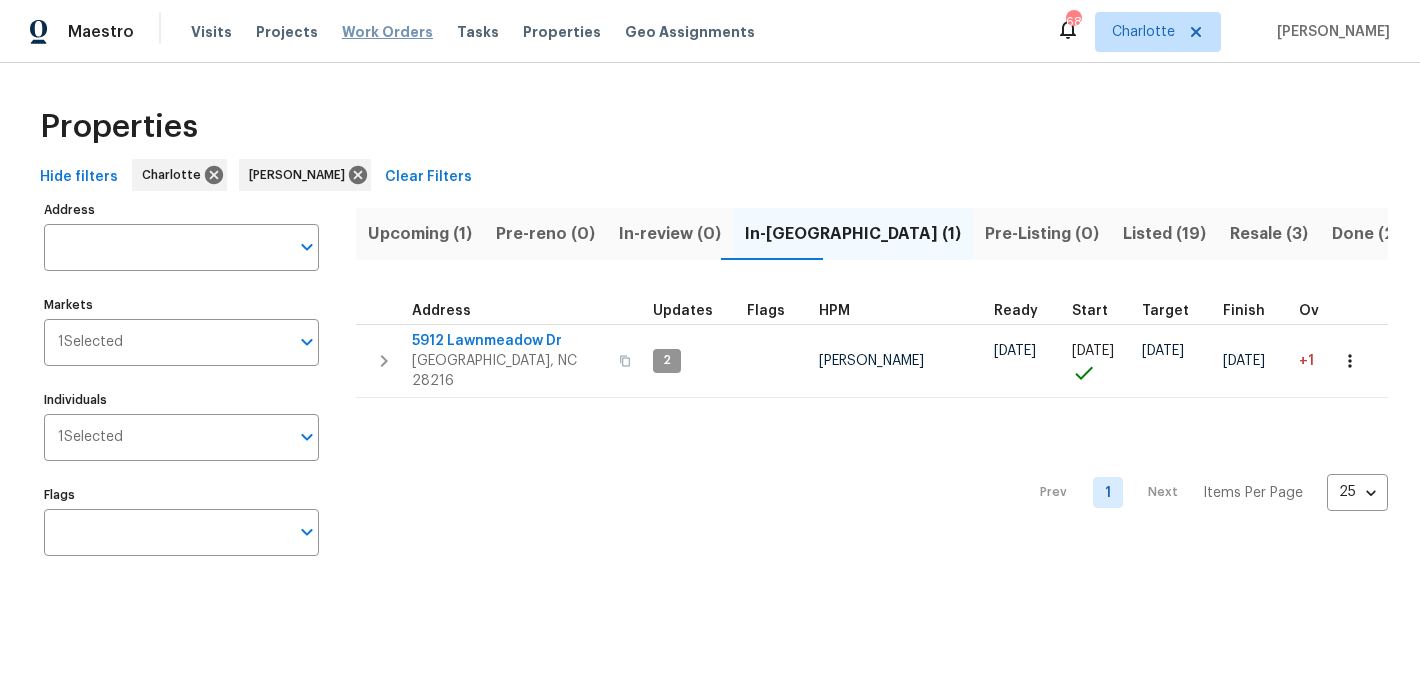click on "Work Orders" at bounding box center [387, 32] 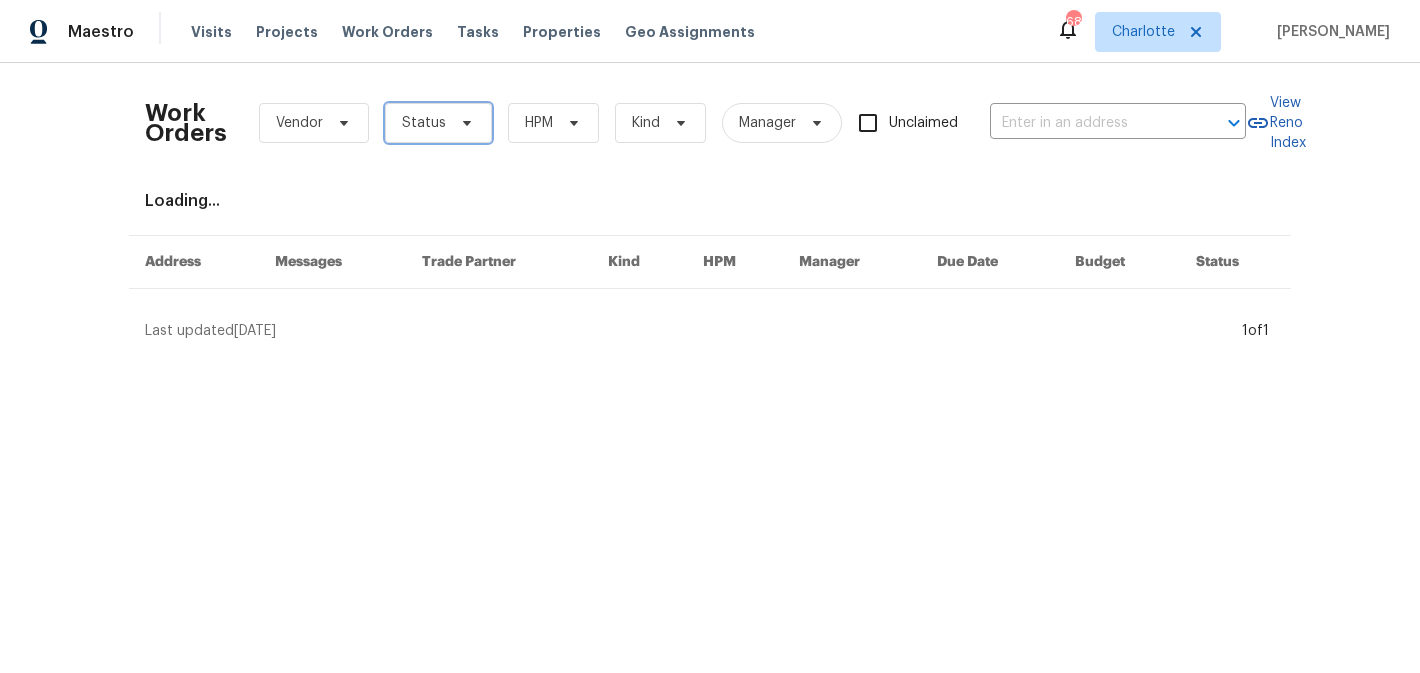 click 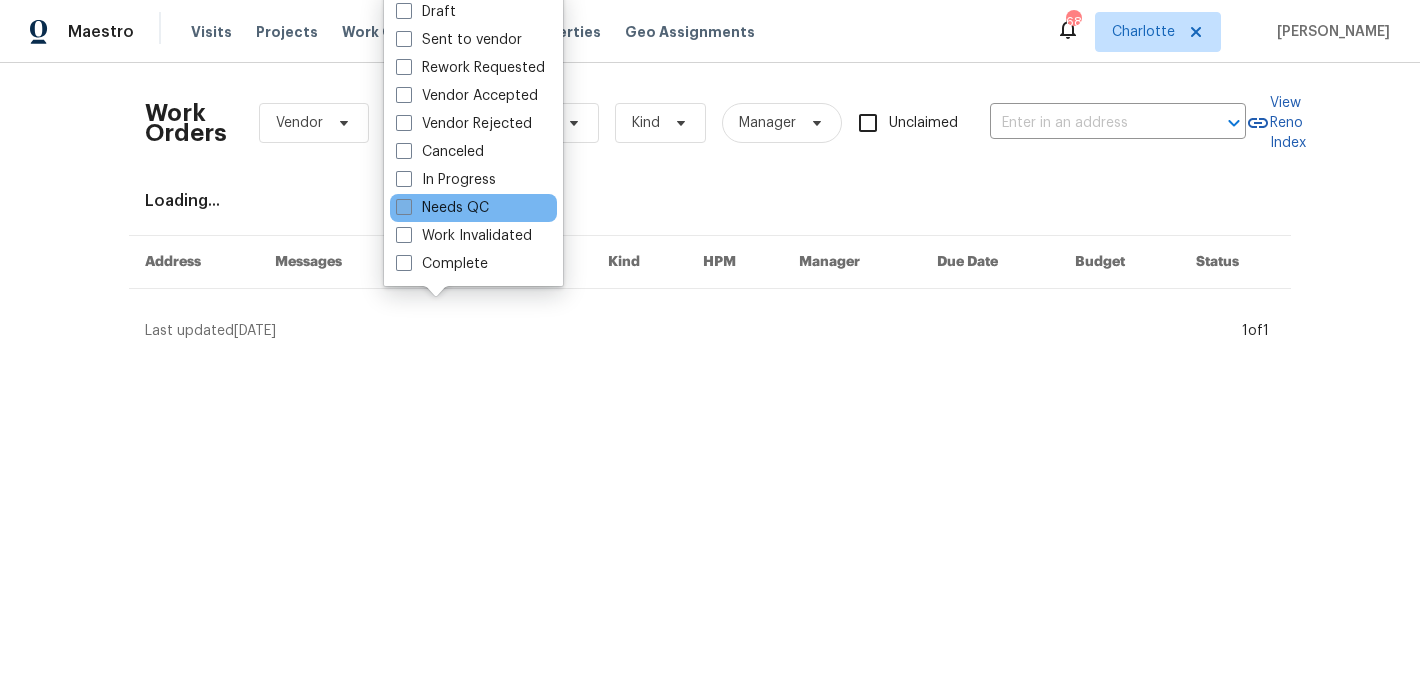 click on "Needs QC" at bounding box center [442, 208] 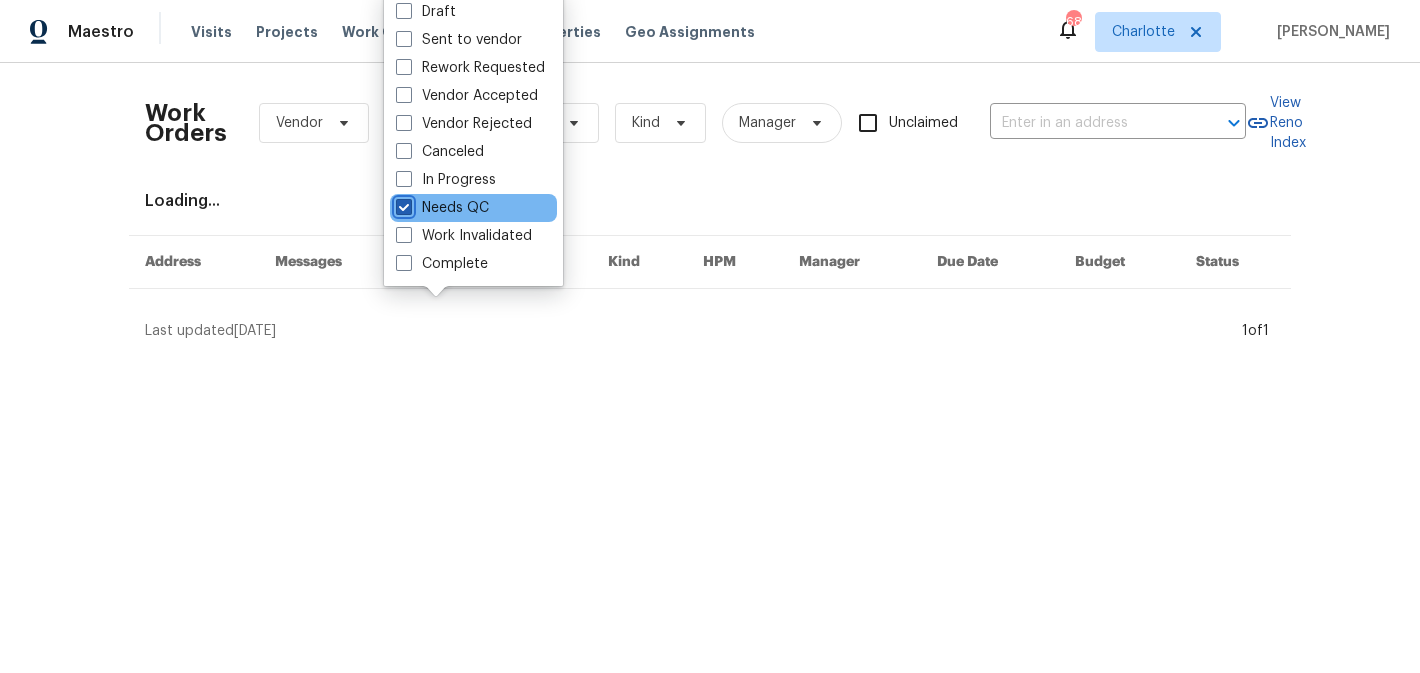 checkbox on "true" 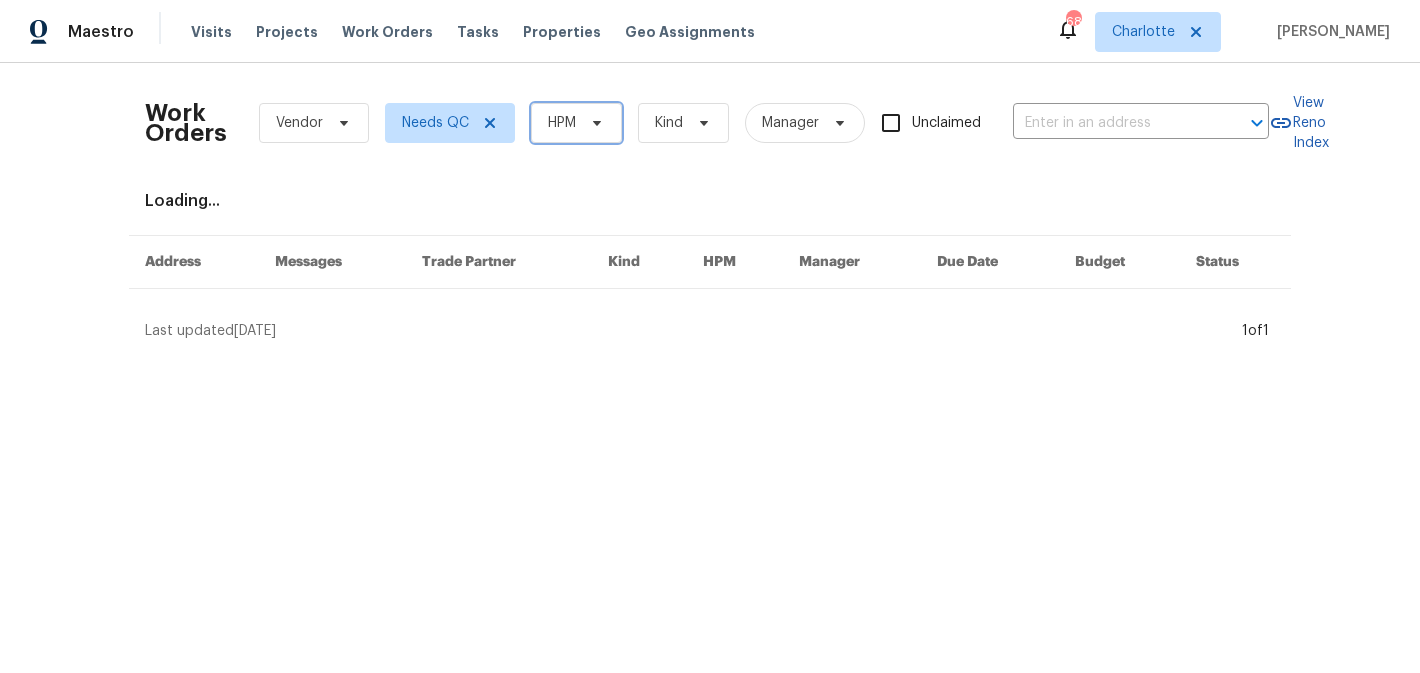 click on "HPM" at bounding box center (576, 123) 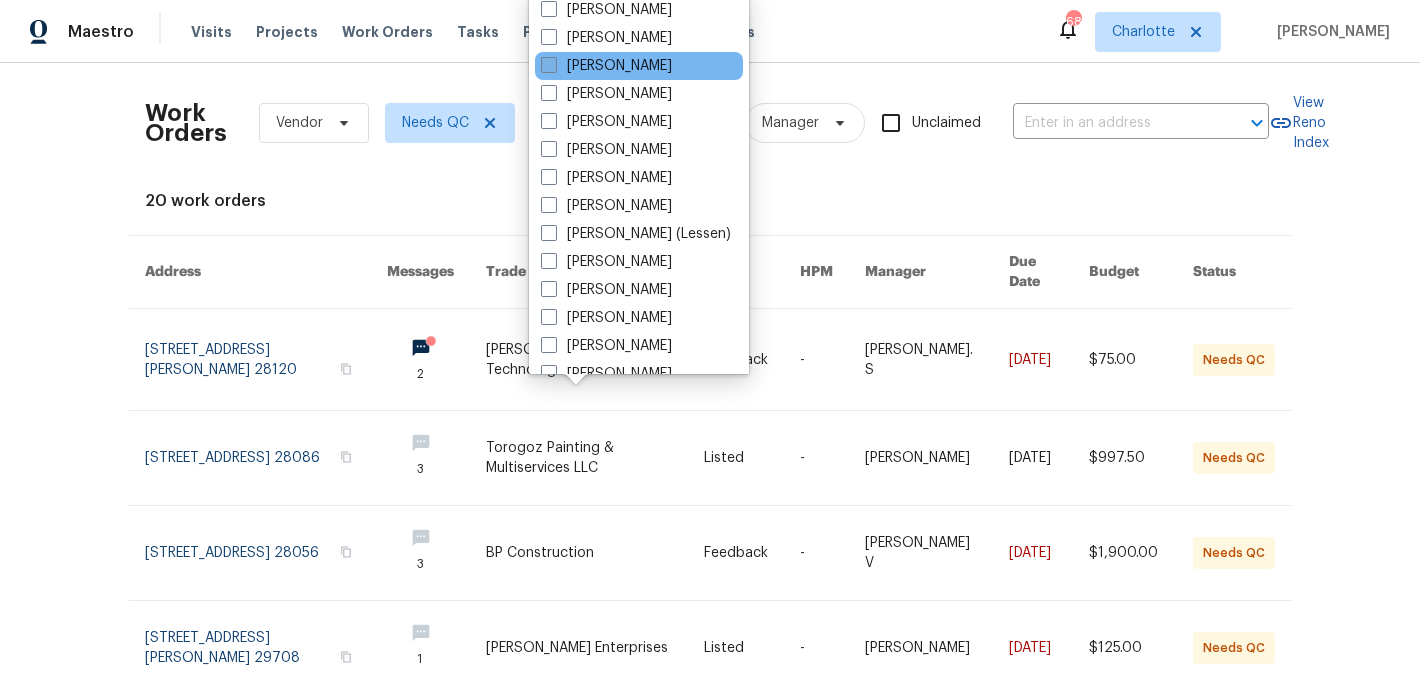 scroll, scrollTop: 186, scrollLeft: 0, axis: vertical 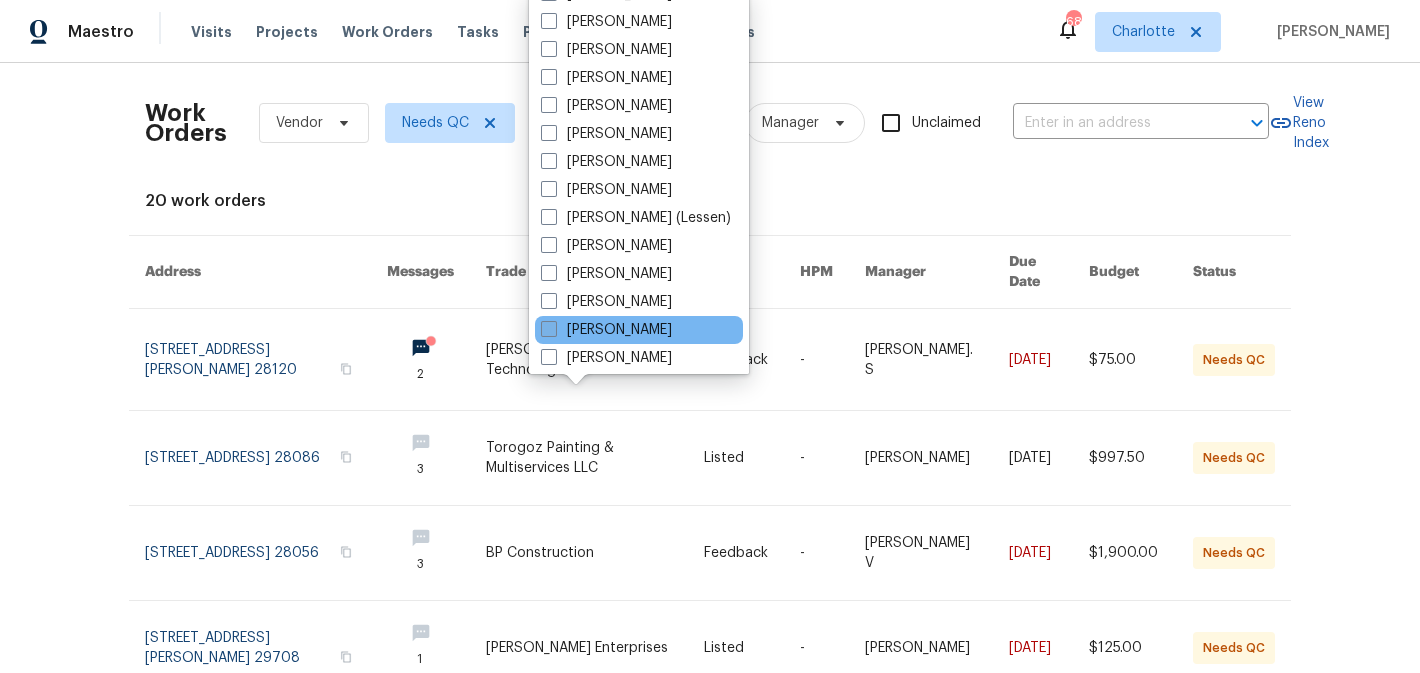 click on "[PERSON_NAME]" at bounding box center (606, 330) 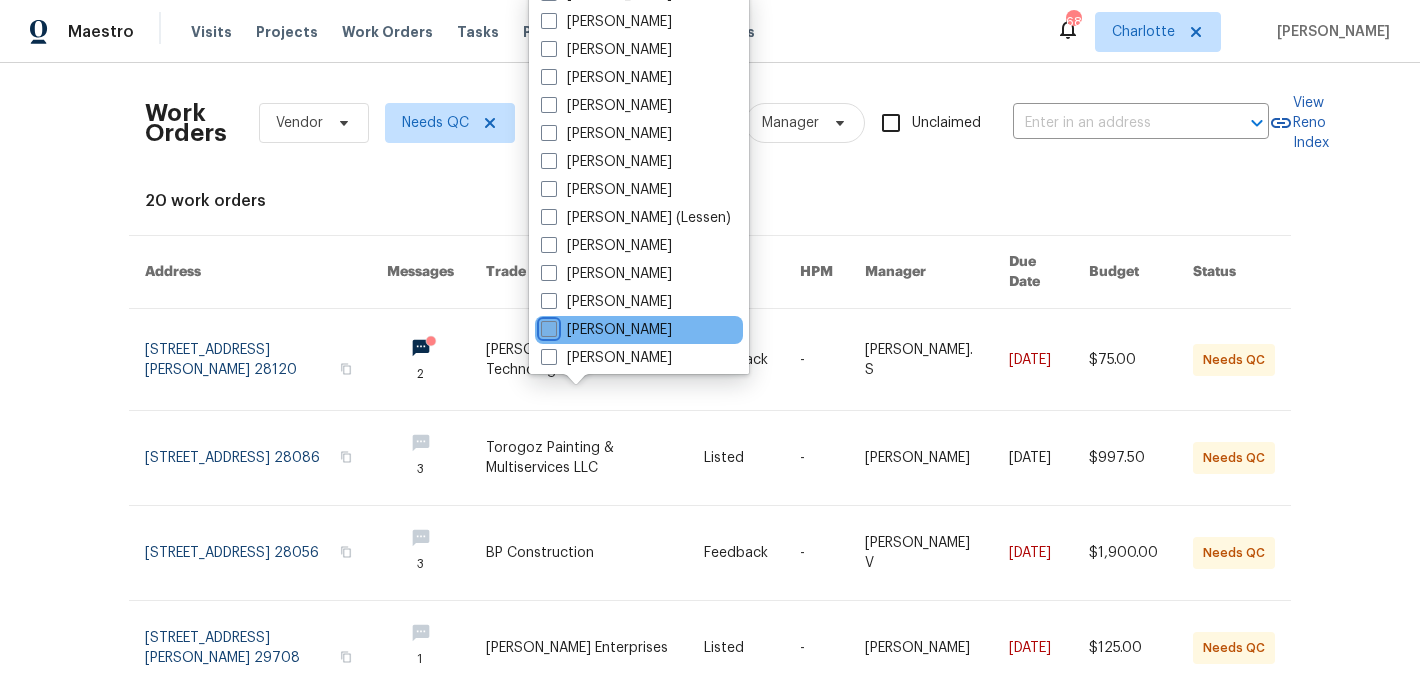 click on "[PERSON_NAME]" at bounding box center (547, 326) 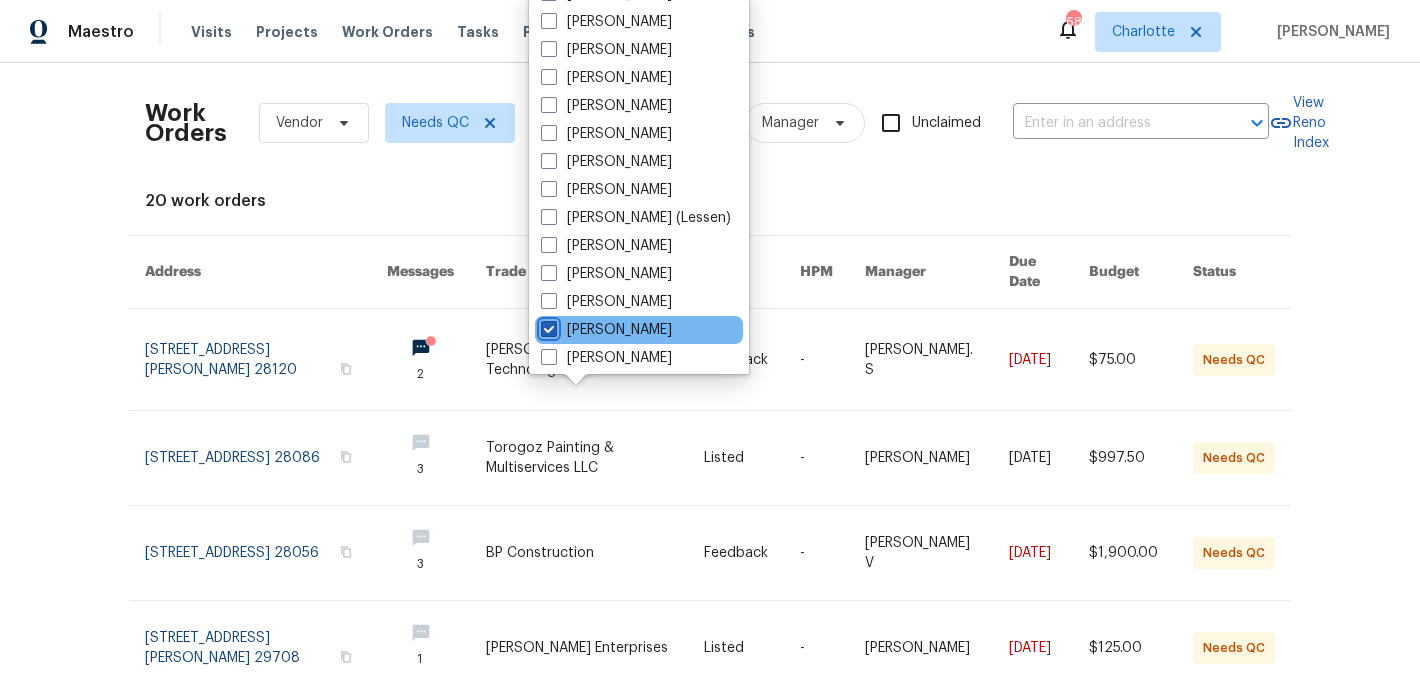 checkbox on "true" 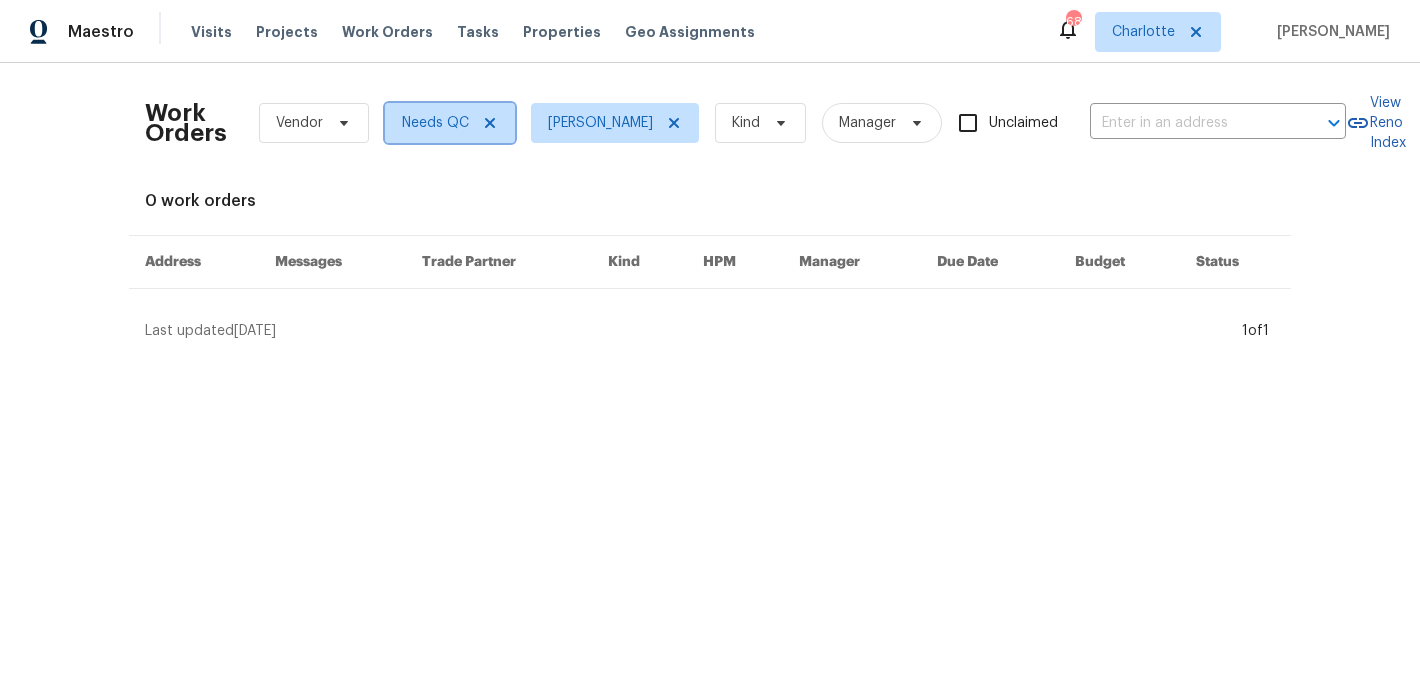 click 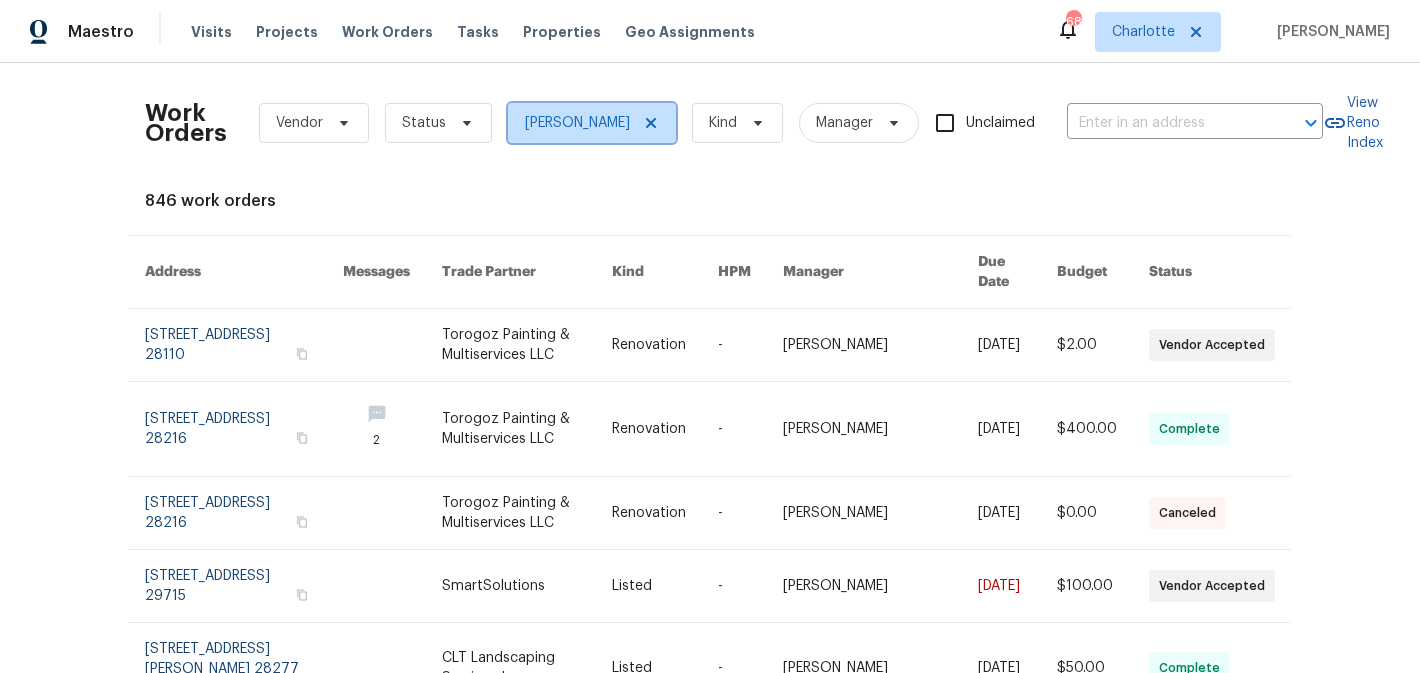 click 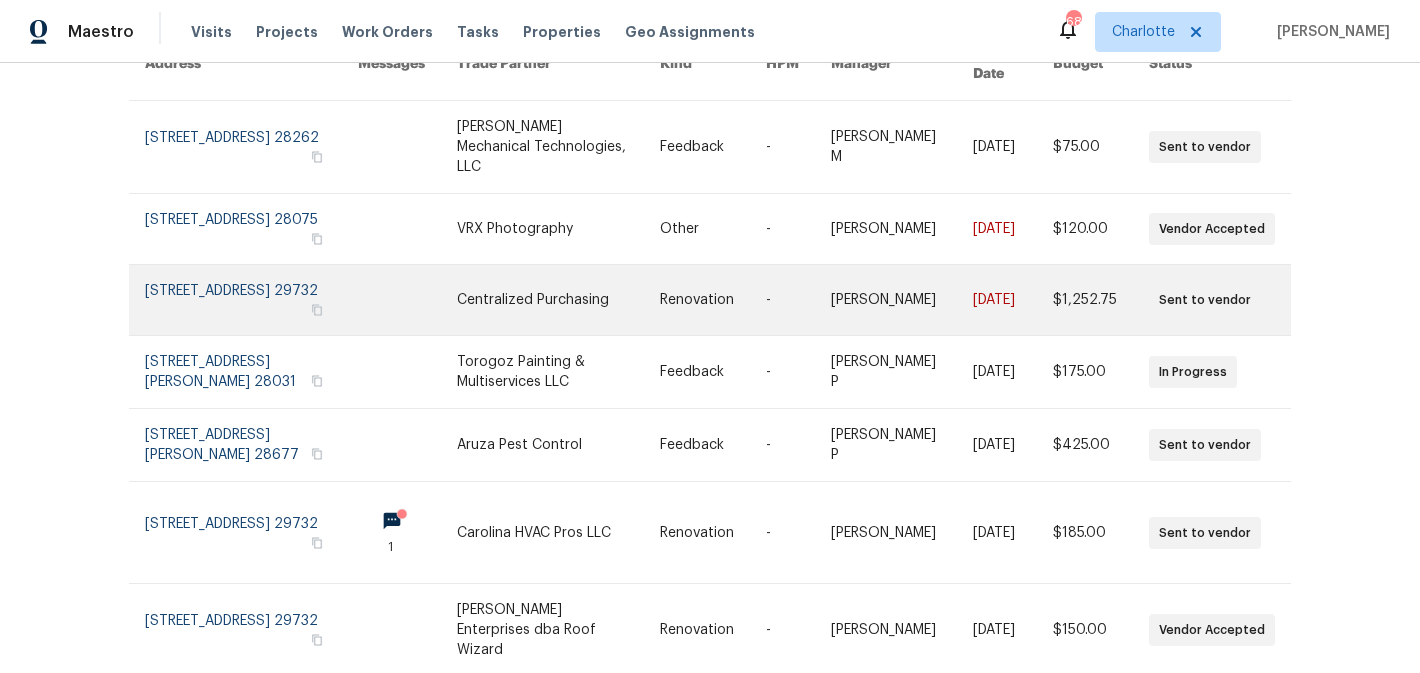 scroll, scrollTop: 0, scrollLeft: 0, axis: both 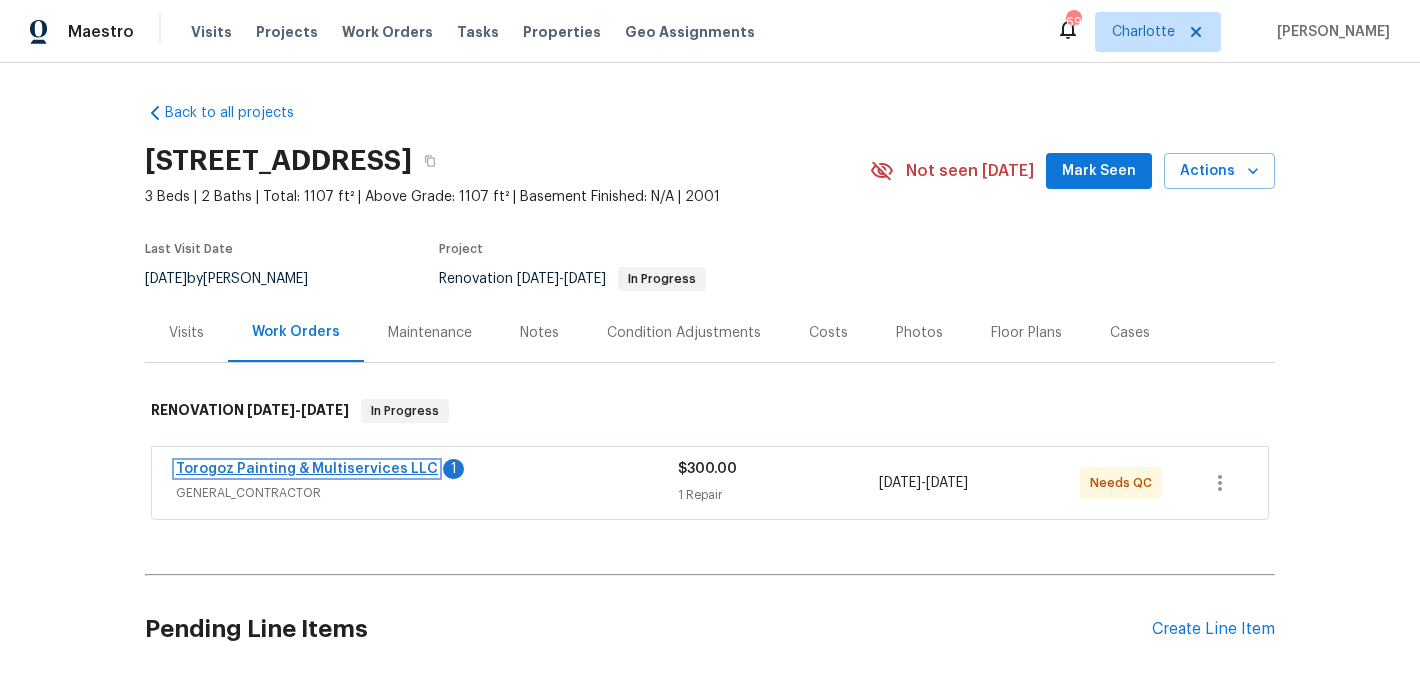 click on "Torogoz Painting & Multiservices LLC" at bounding box center [307, 469] 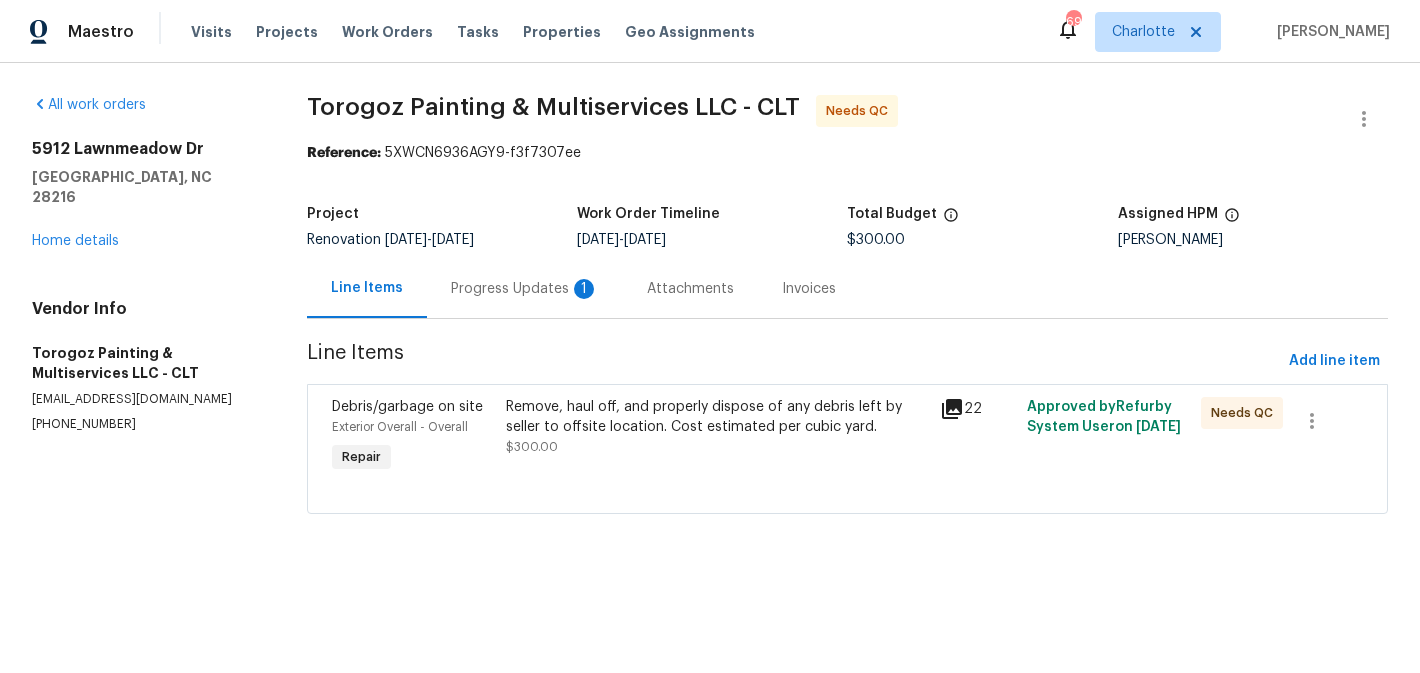 click on "Progress Updates 1" at bounding box center [525, 289] 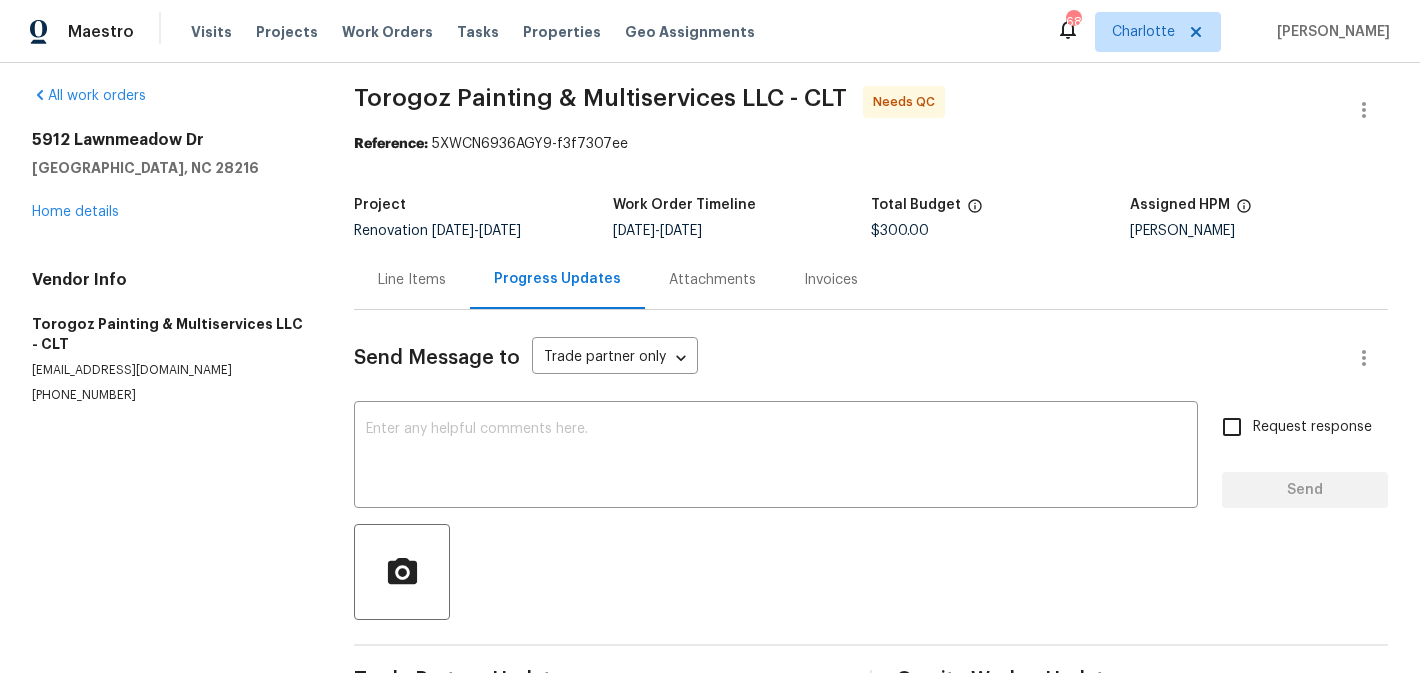 scroll, scrollTop: 0, scrollLeft: 0, axis: both 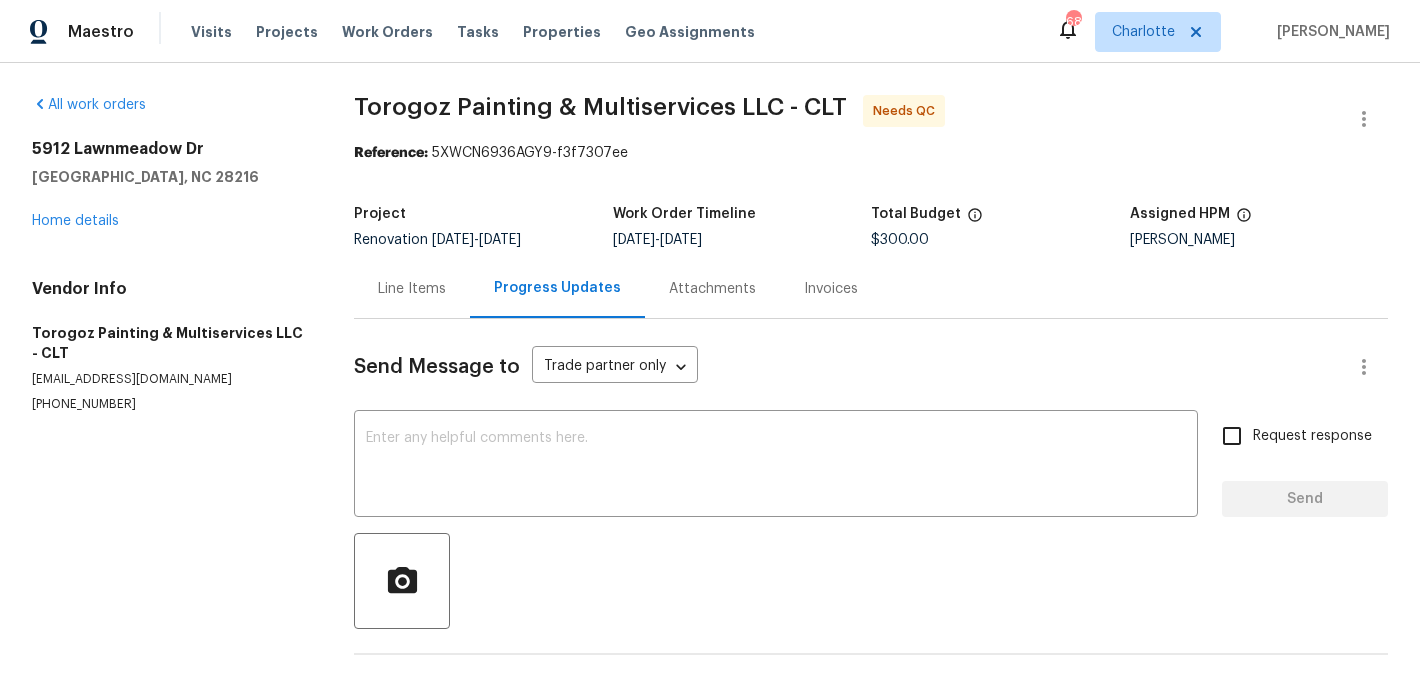 click on "Line Items" at bounding box center (412, 289) 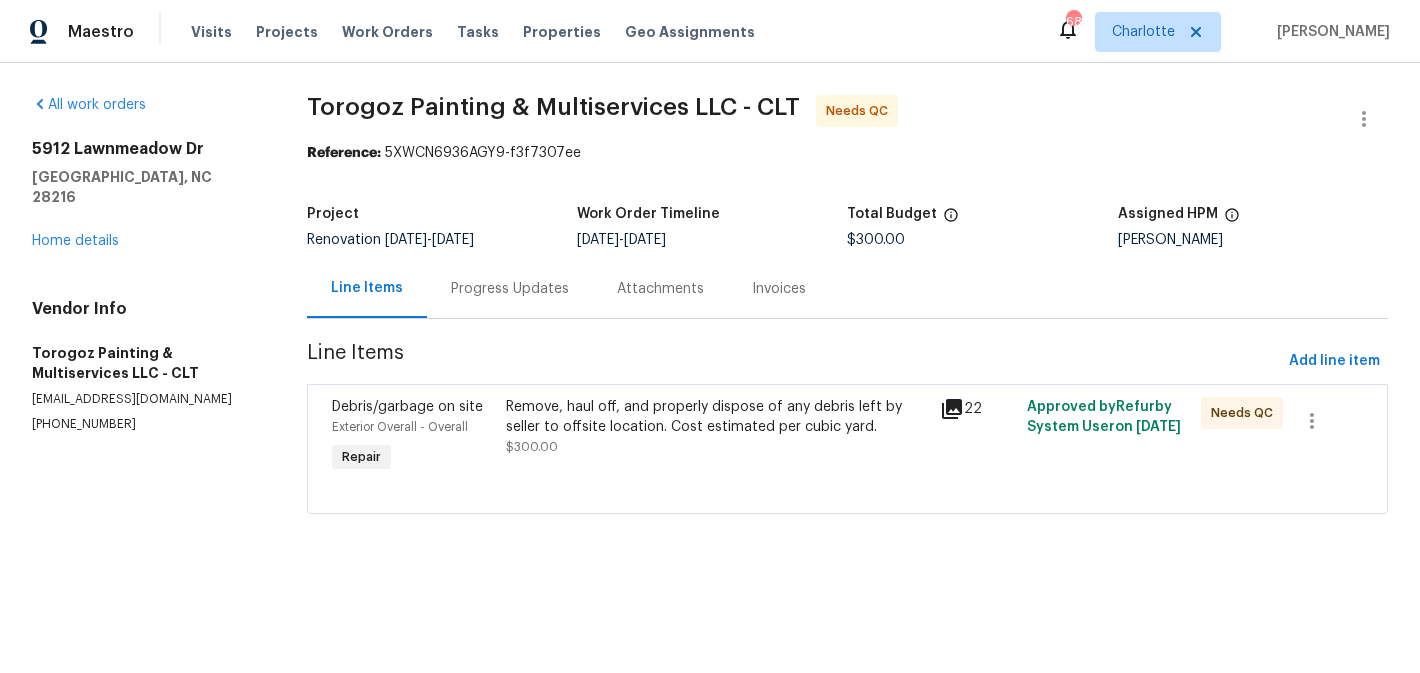 click on "Remove, haul off, and properly dispose of any debris left by seller to offsite location. Cost estimated per cubic yard. $300.00" at bounding box center (717, 427) 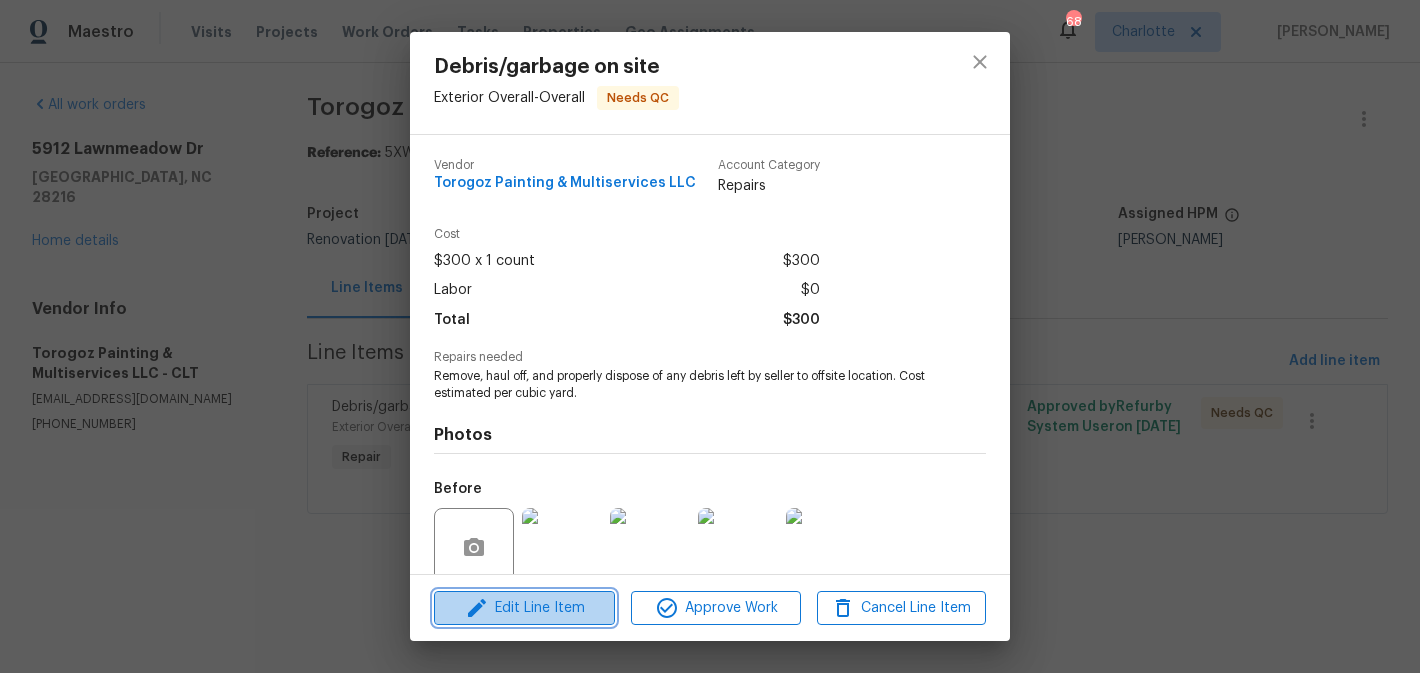 click on "Edit Line Item" at bounding box center (524, 608) 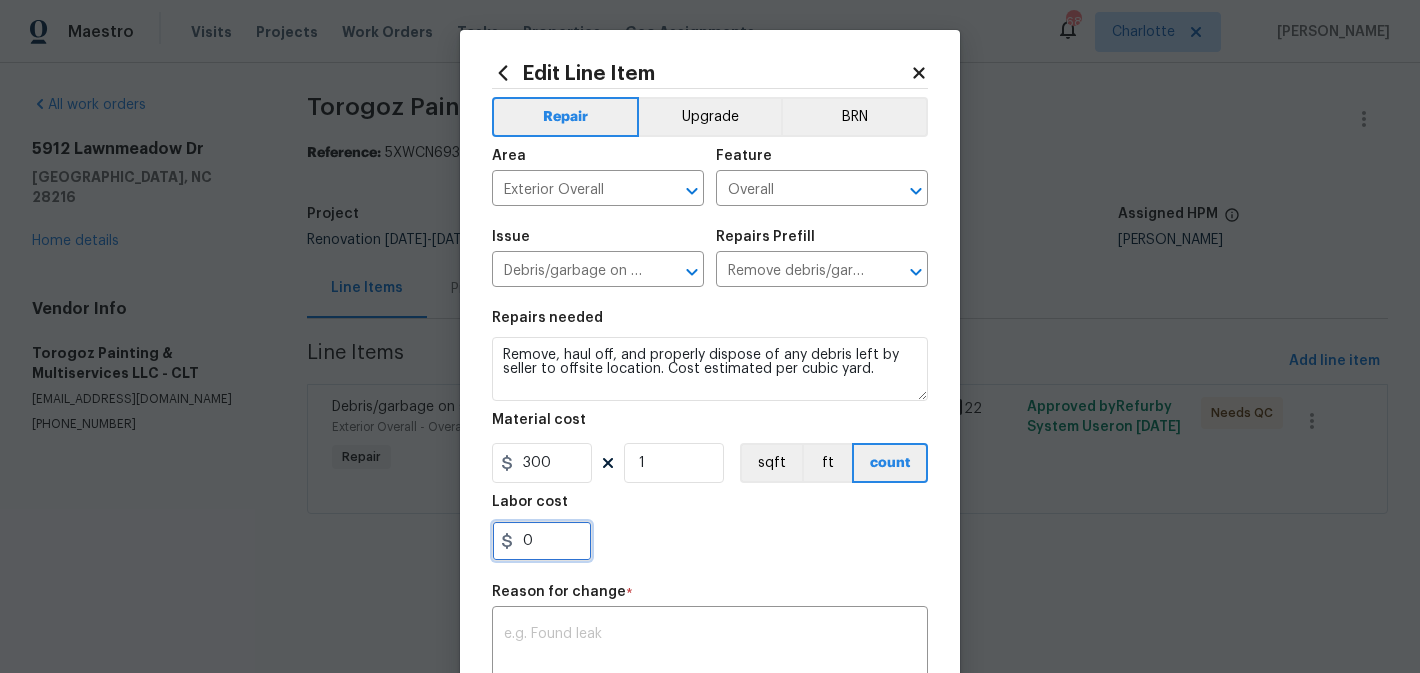click on "0" at bounding box center (542, 541) 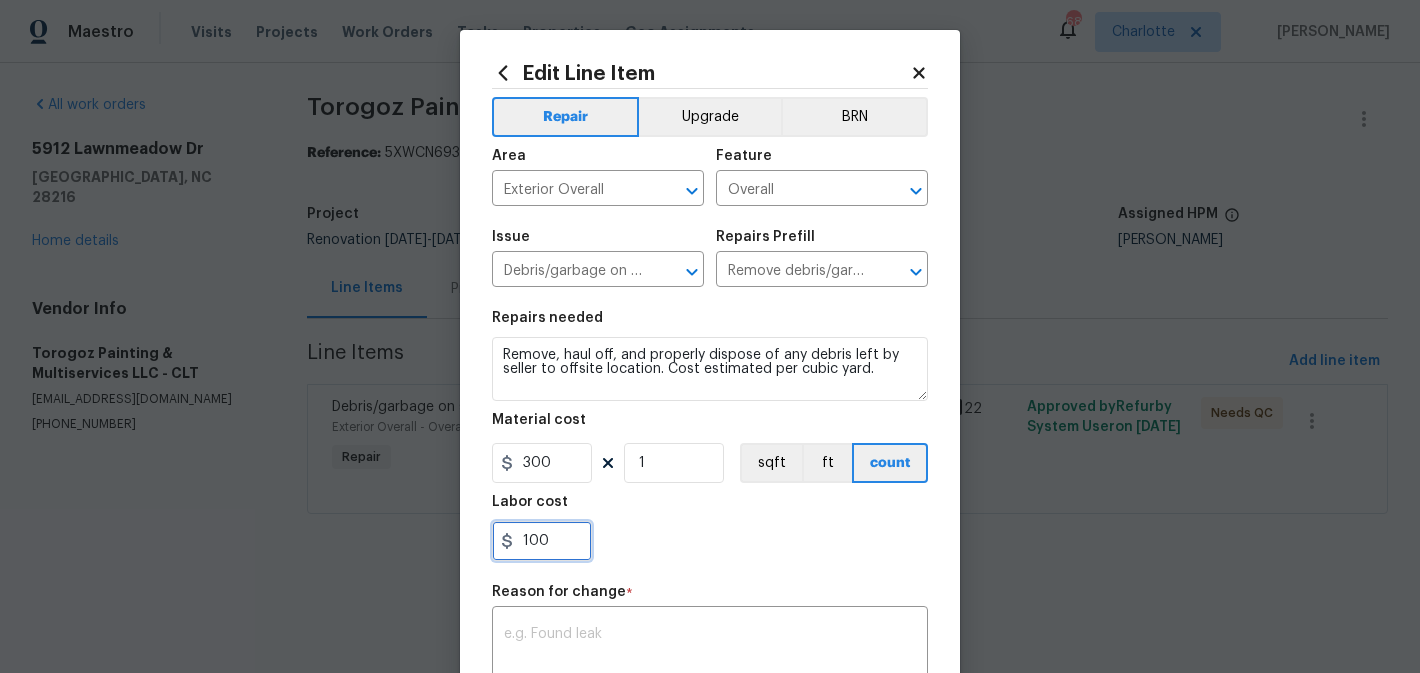 type on "100" 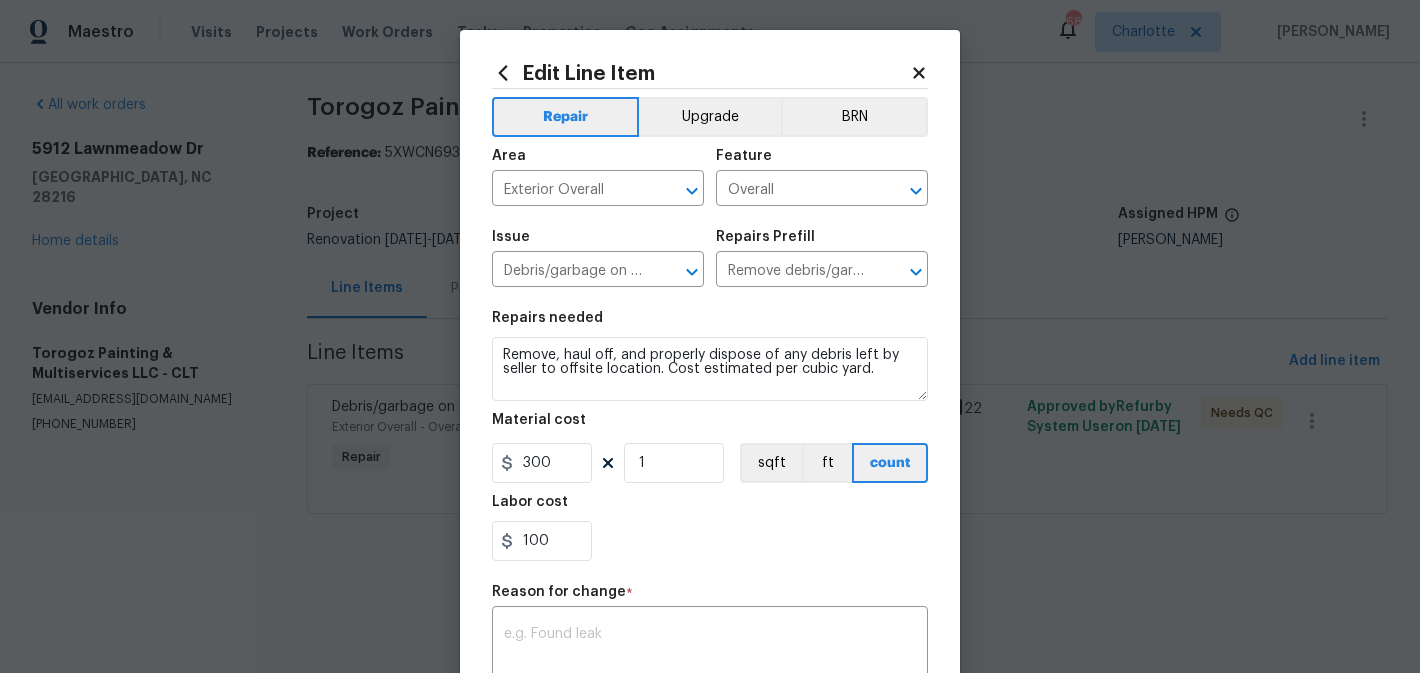 click on "100" at bounding box center [710, 541] 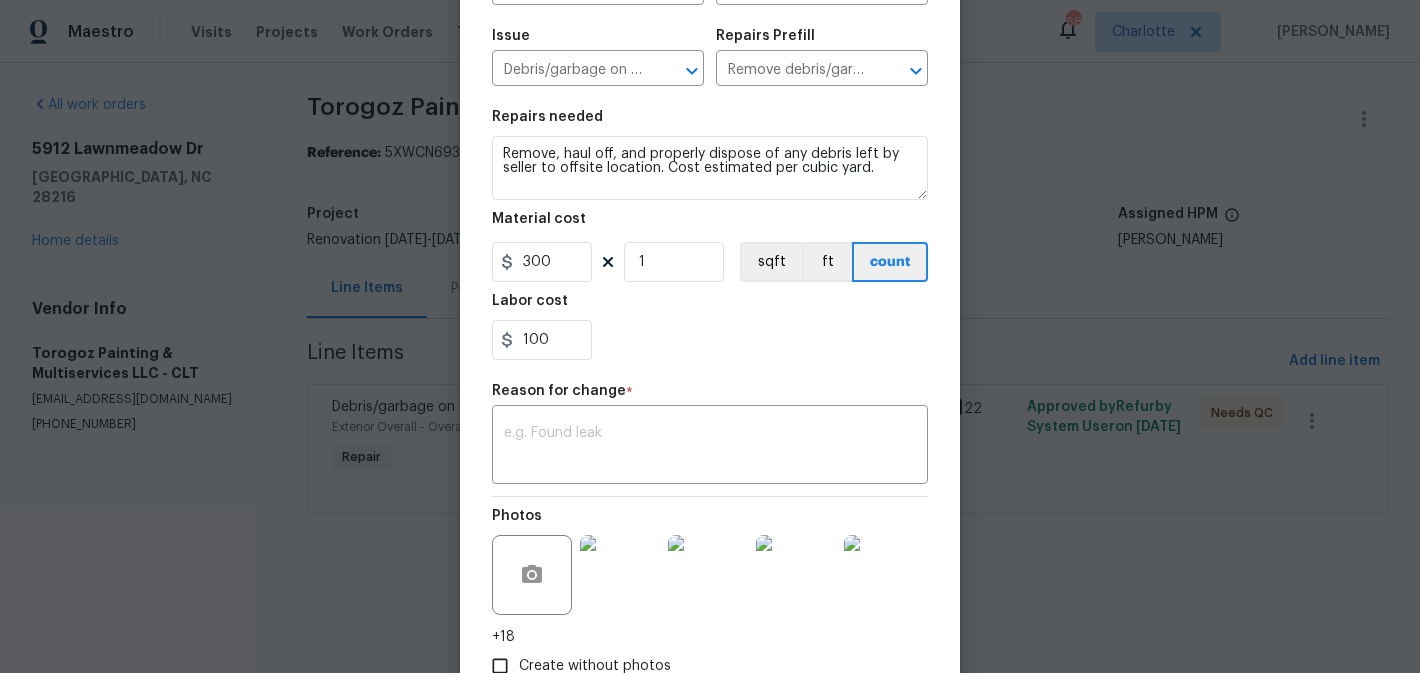 scroll, scrollTop: 208, scrollLeft: 0, axis: vertical 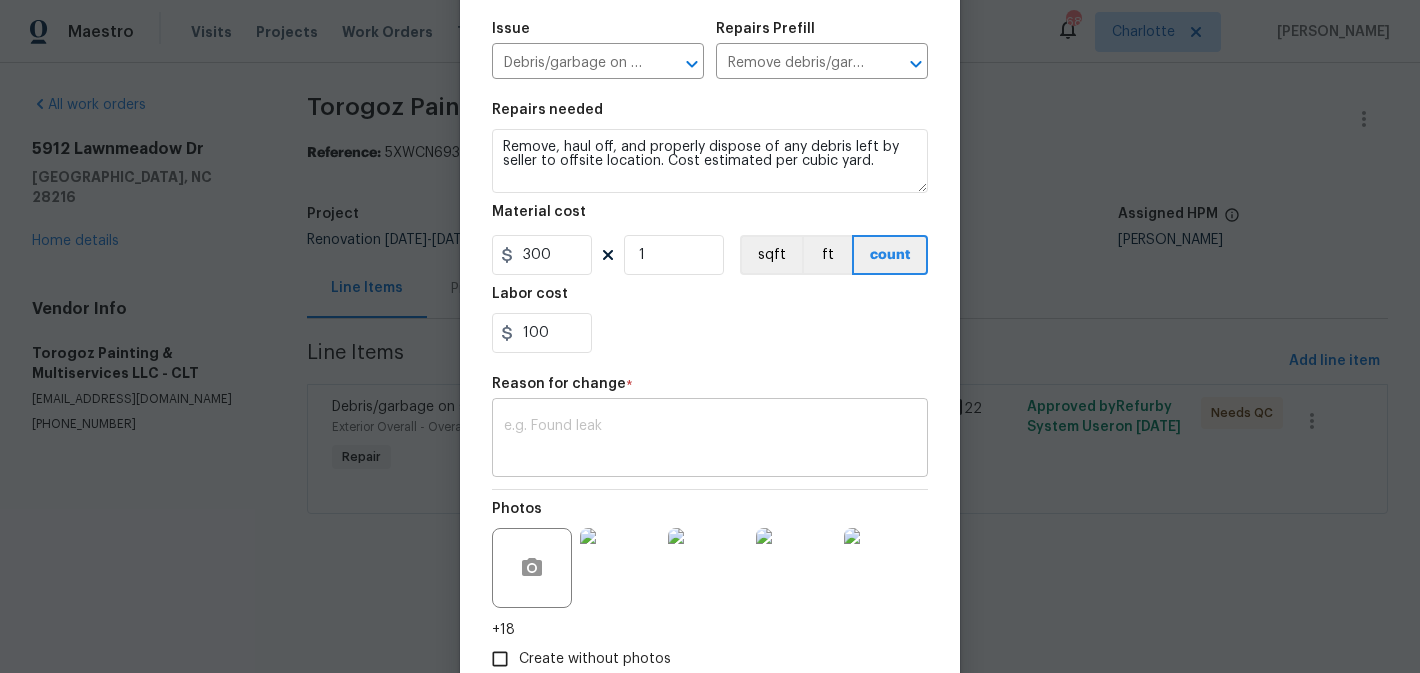 click at bounding box center (710, 440) 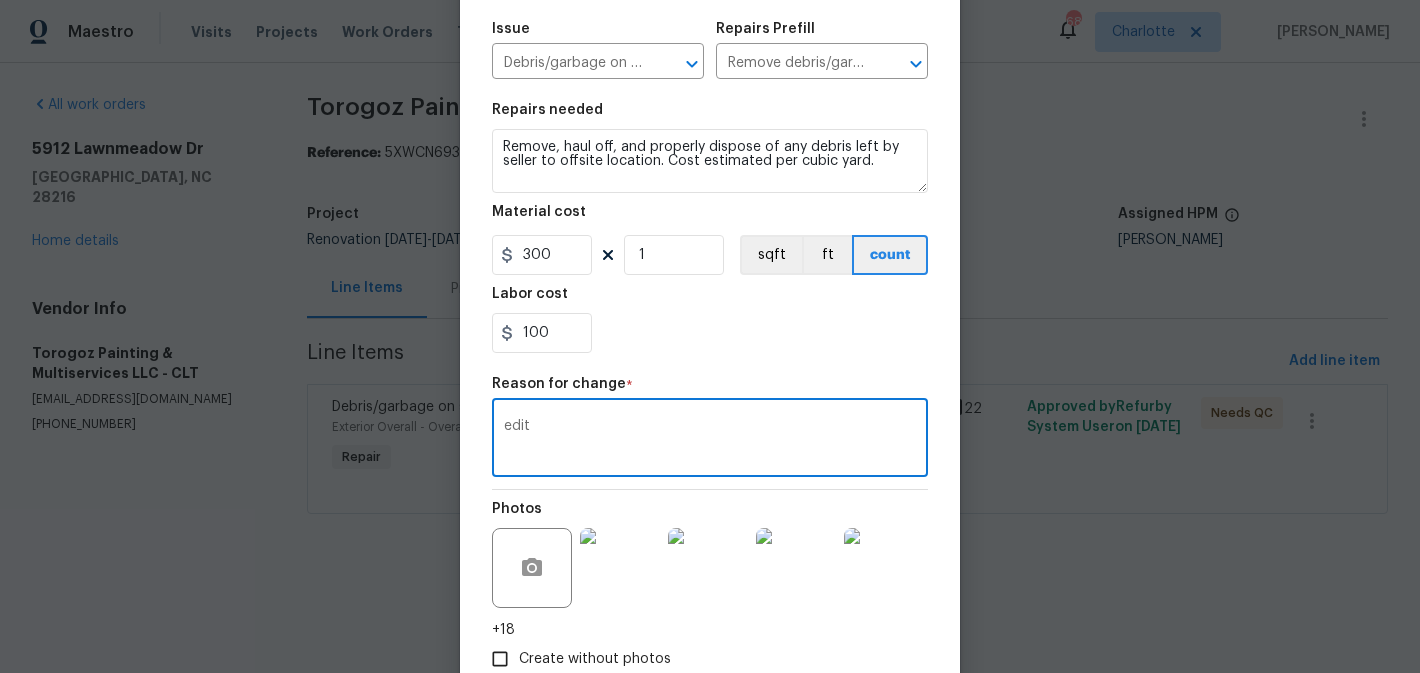 type on "edit" 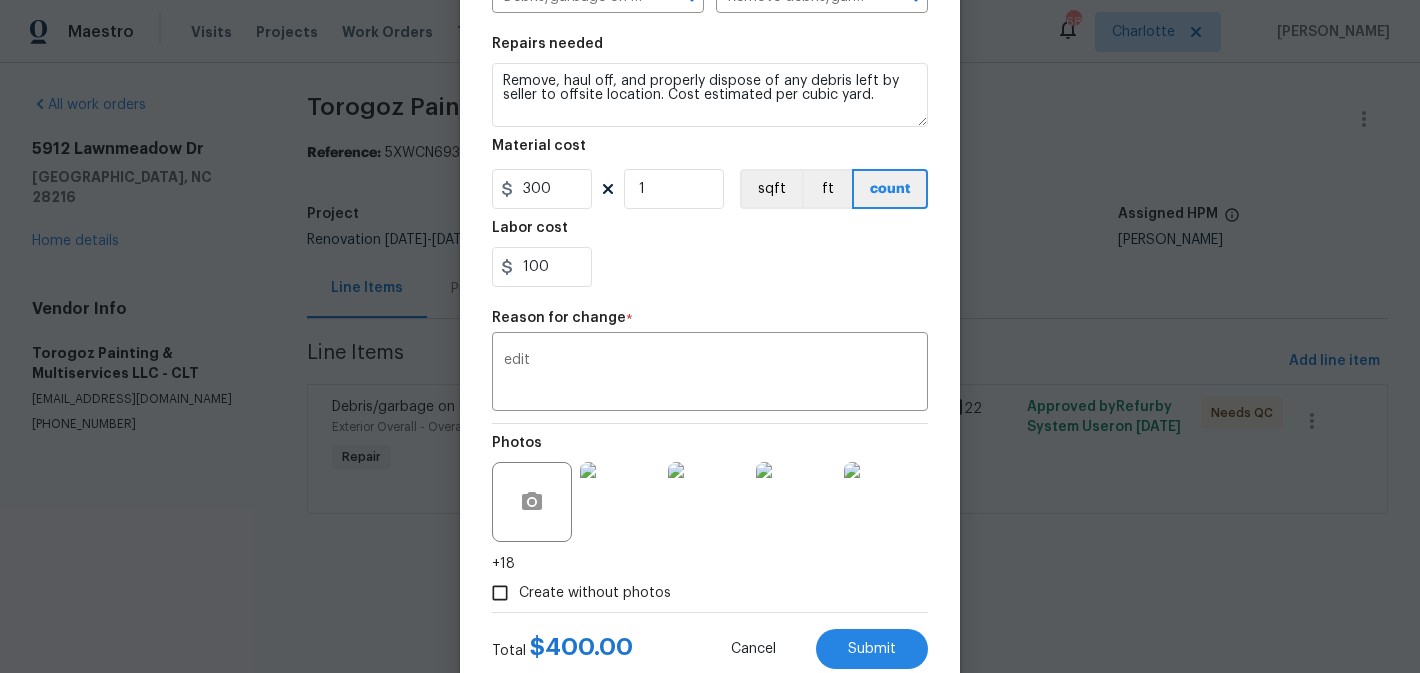 scroll, scrollTop: 333, scrollLeft: 0, axis: vertical 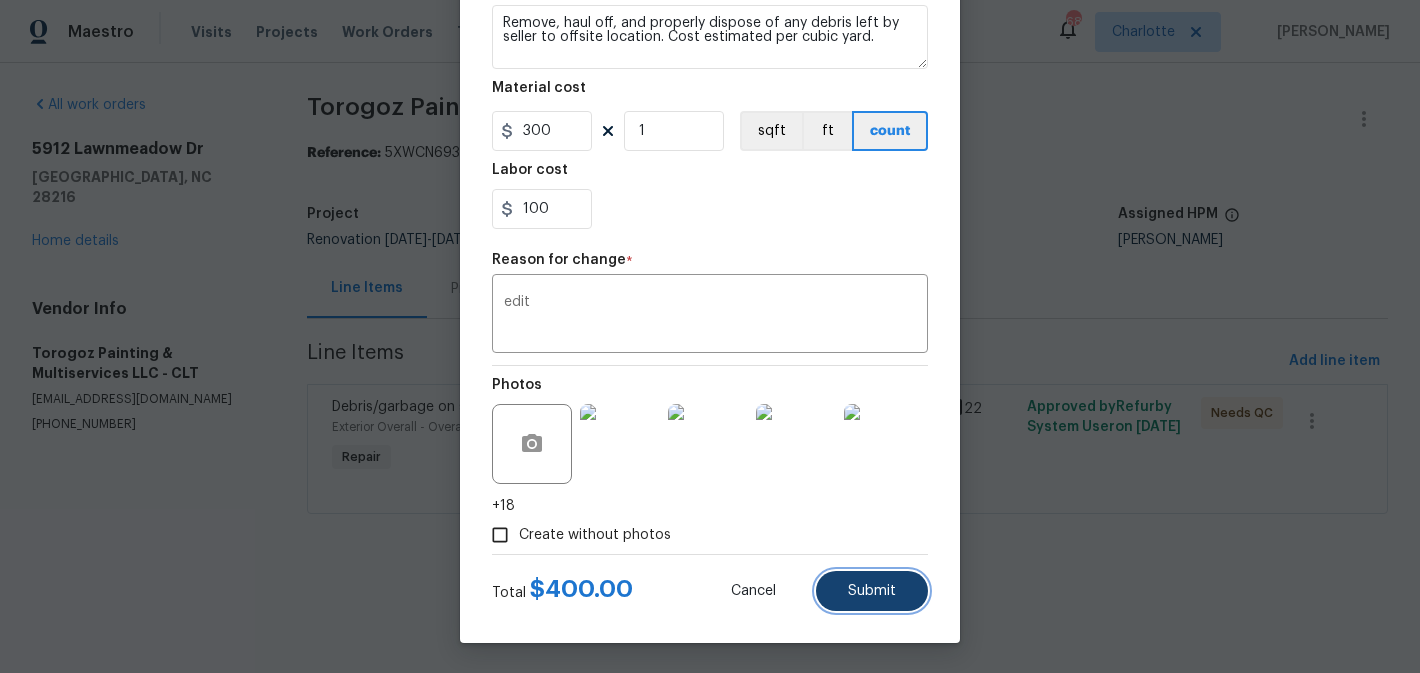 click on "Submit" at bounding box center (872, 591) 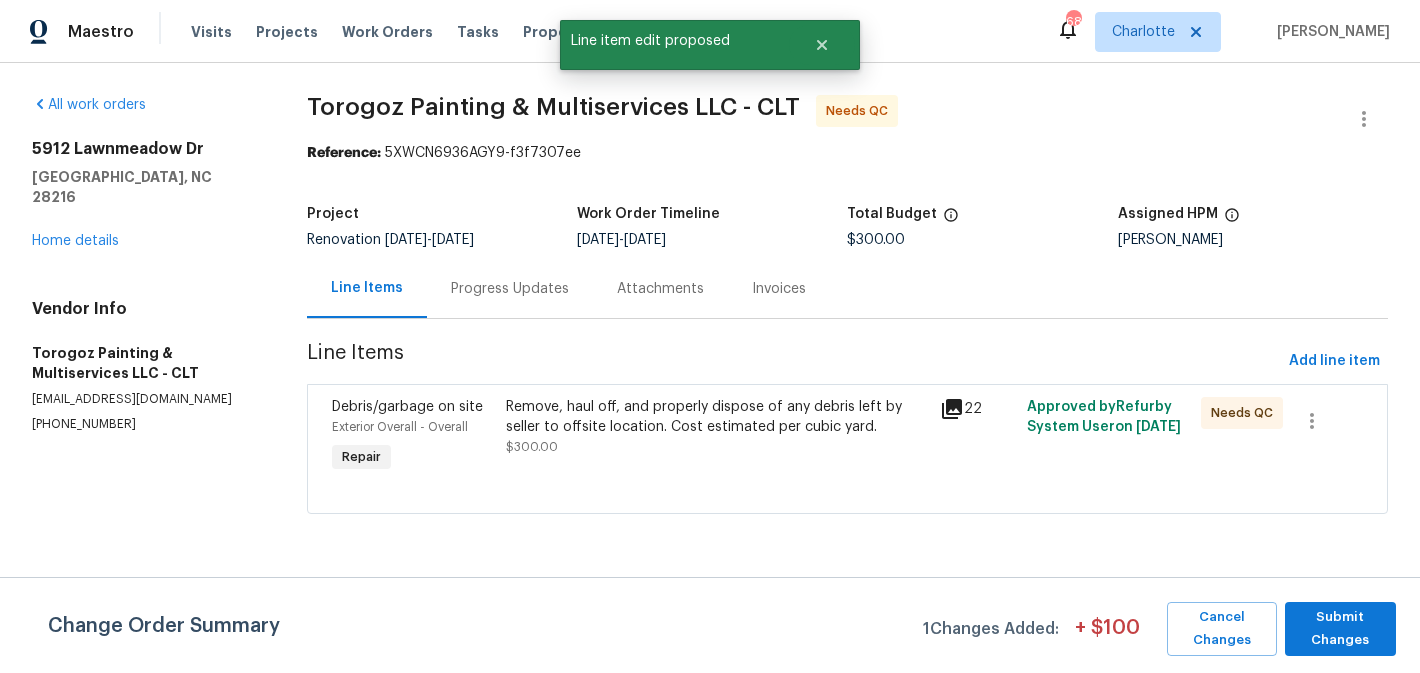 scroll, scrollTop: 0, scrollLeft: 0, axis: both 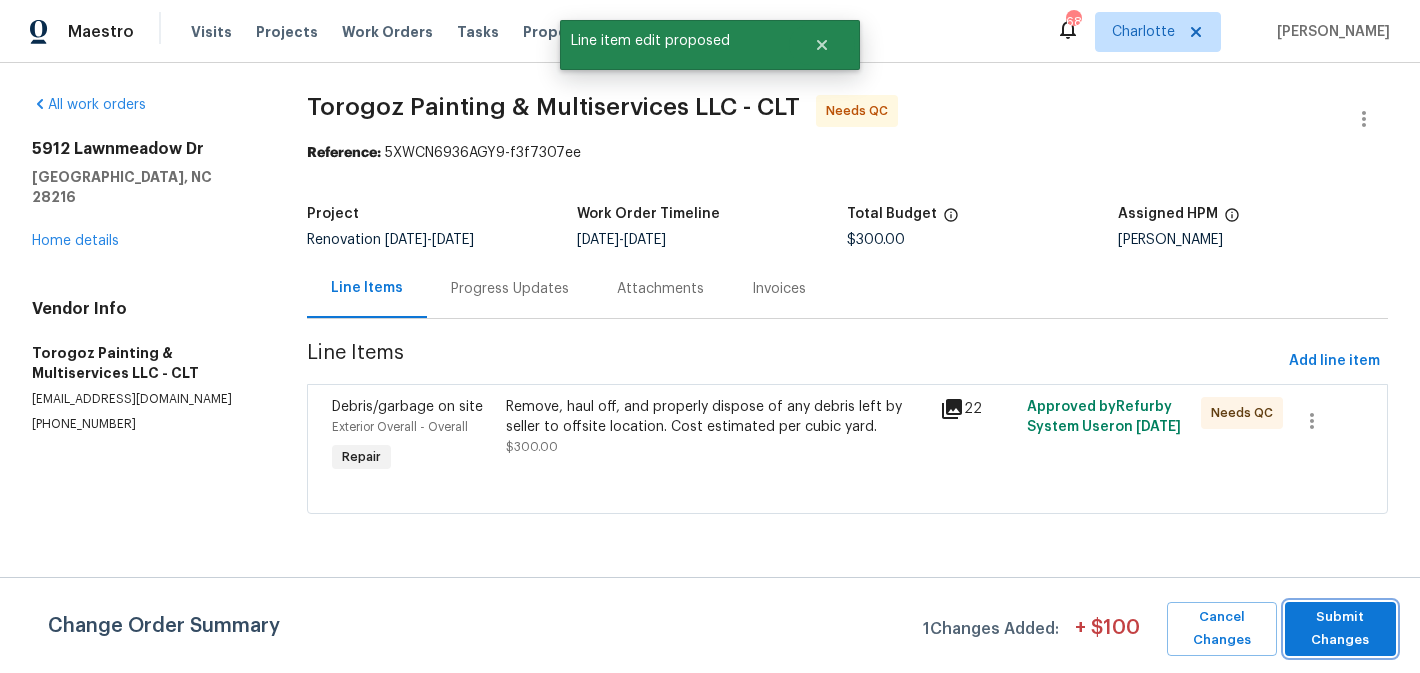 click on "Submit Changes" at bounding box center [1340, 629] 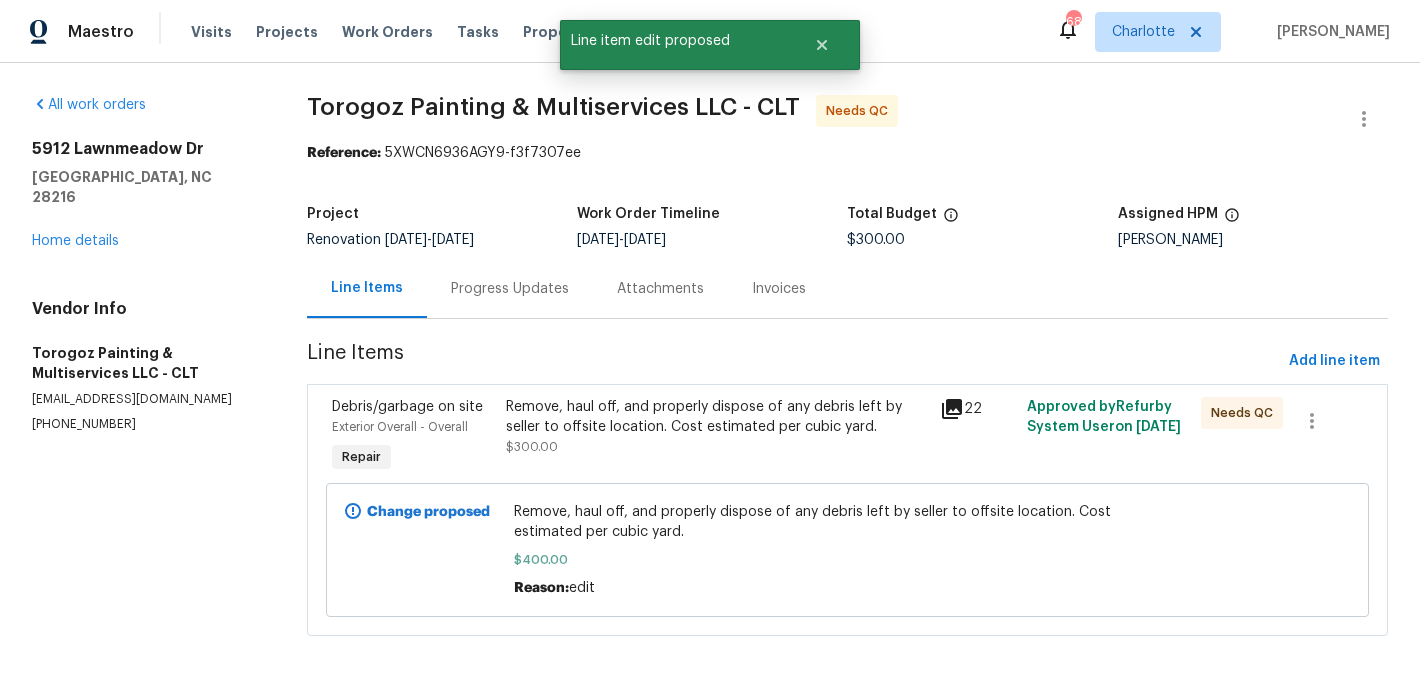 click on "Progress Updates" at bounding box center [510, 288] 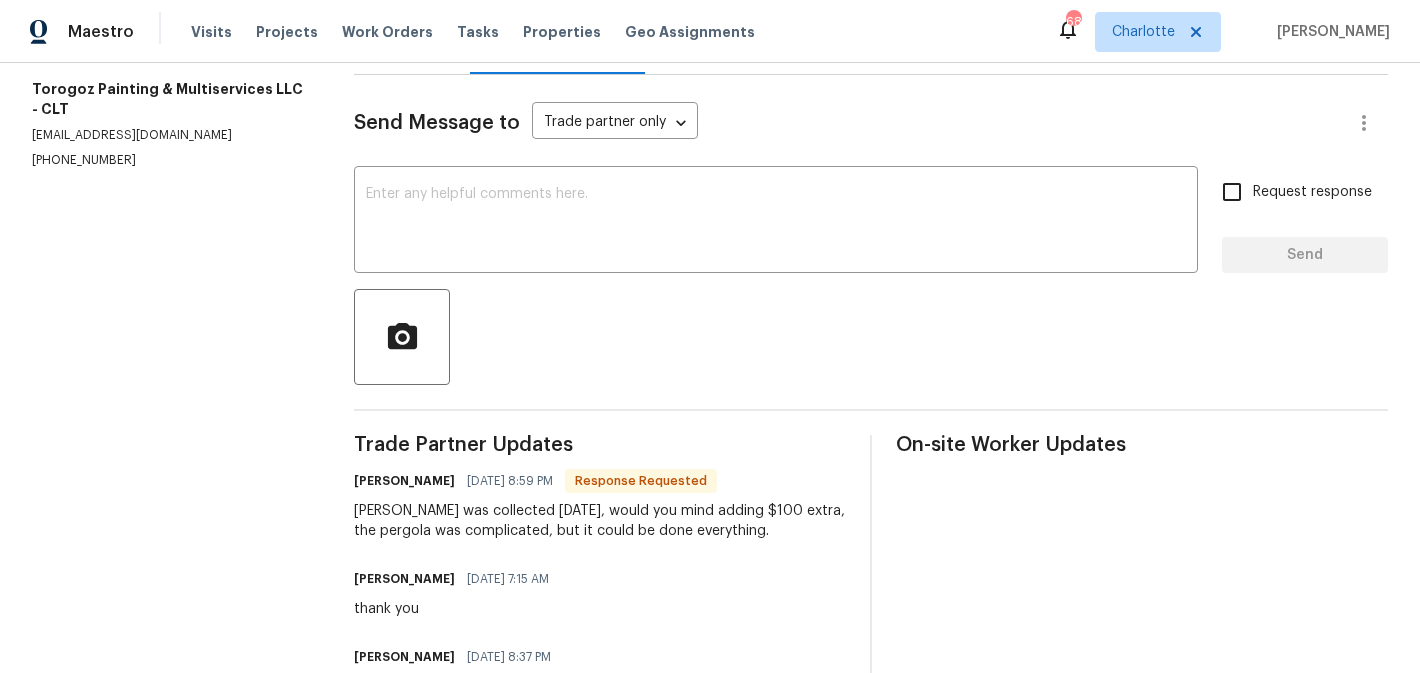 scroll, scrollTop: 229, scrollLeft: 0, axis: vertical 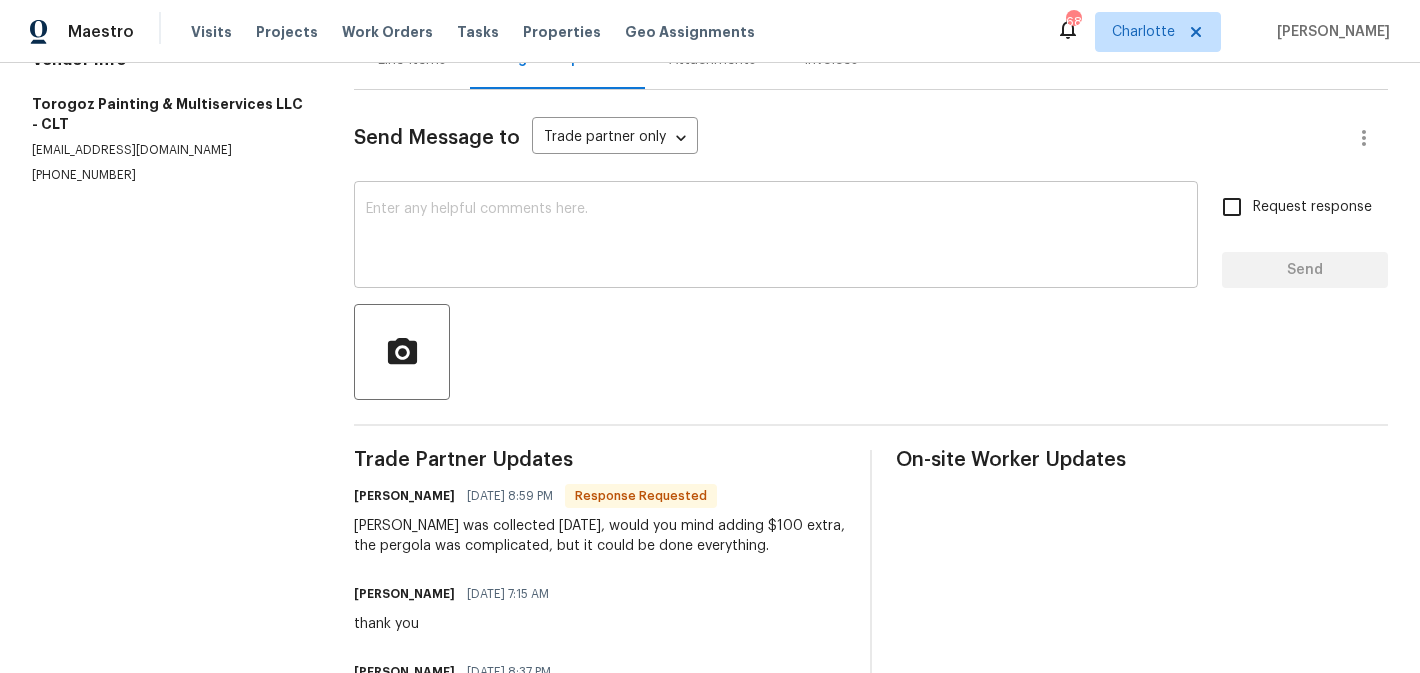 click at bounding box center (776, 237) 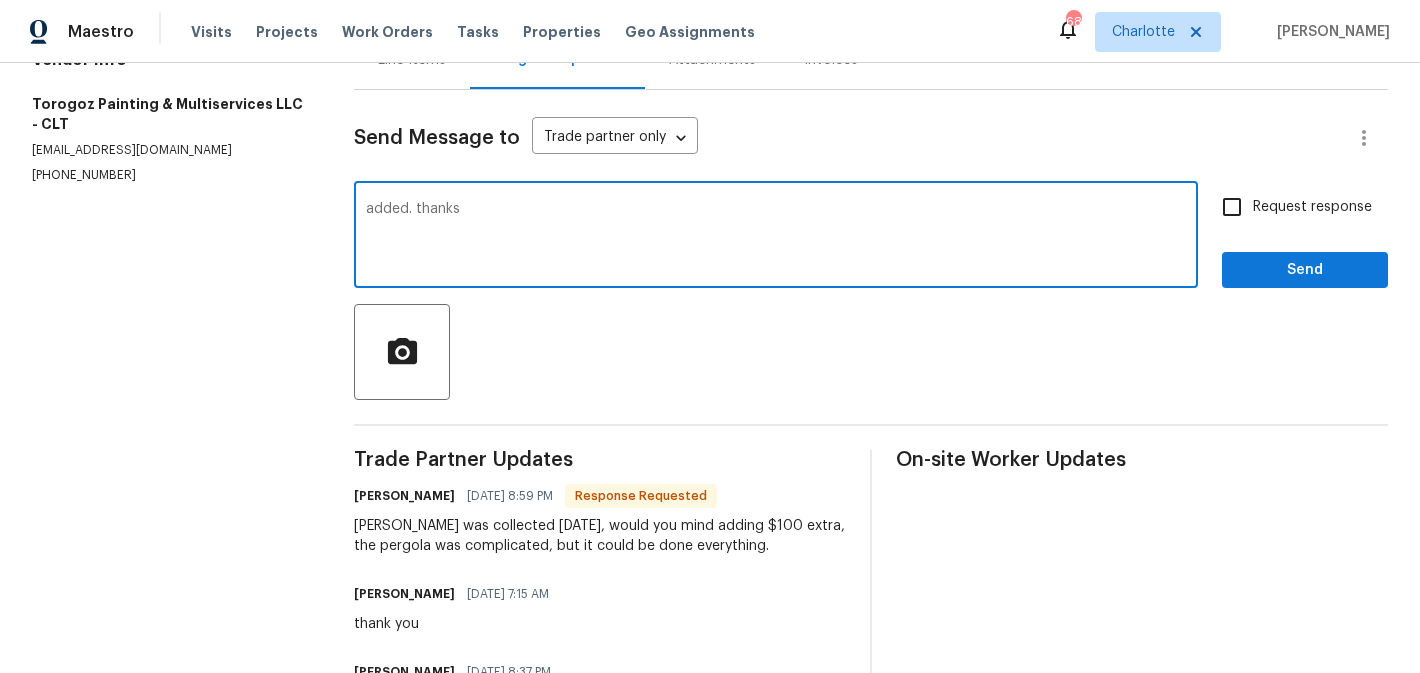 type on "added. thanks" 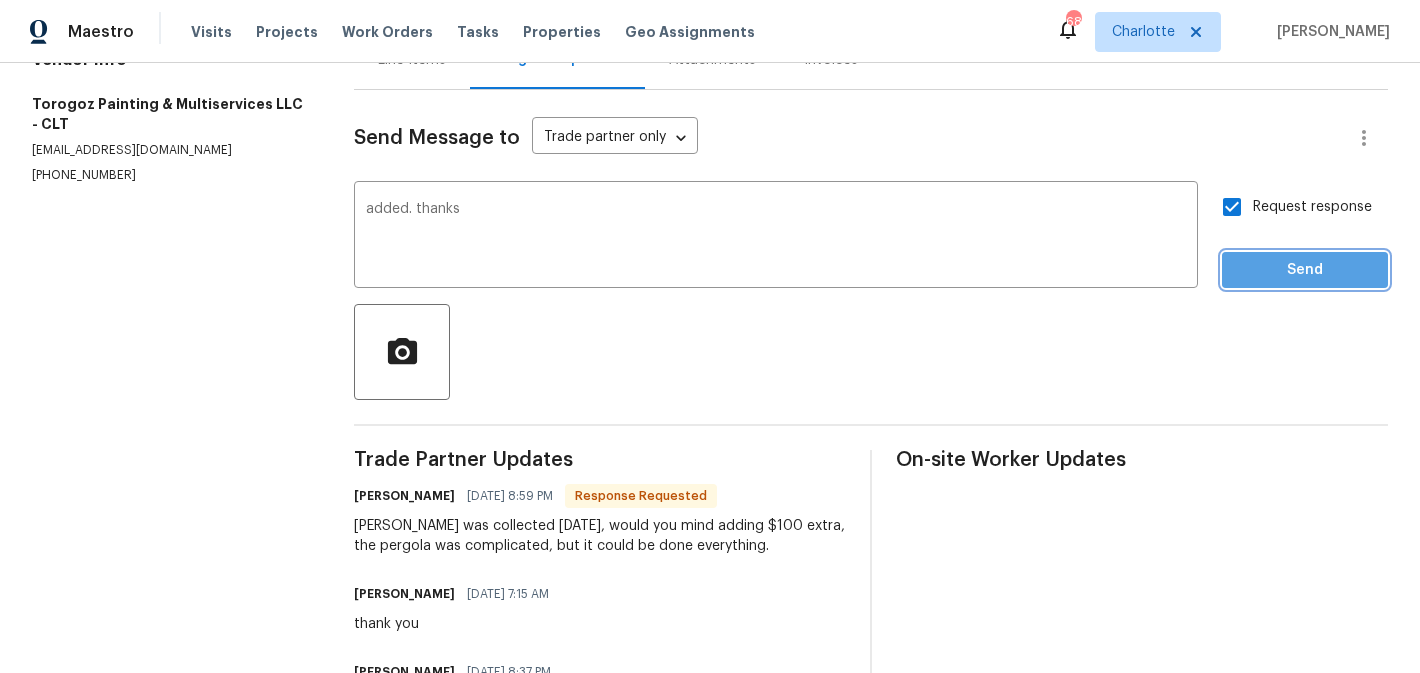 click on "Send" at bounding box center (1305, 270) 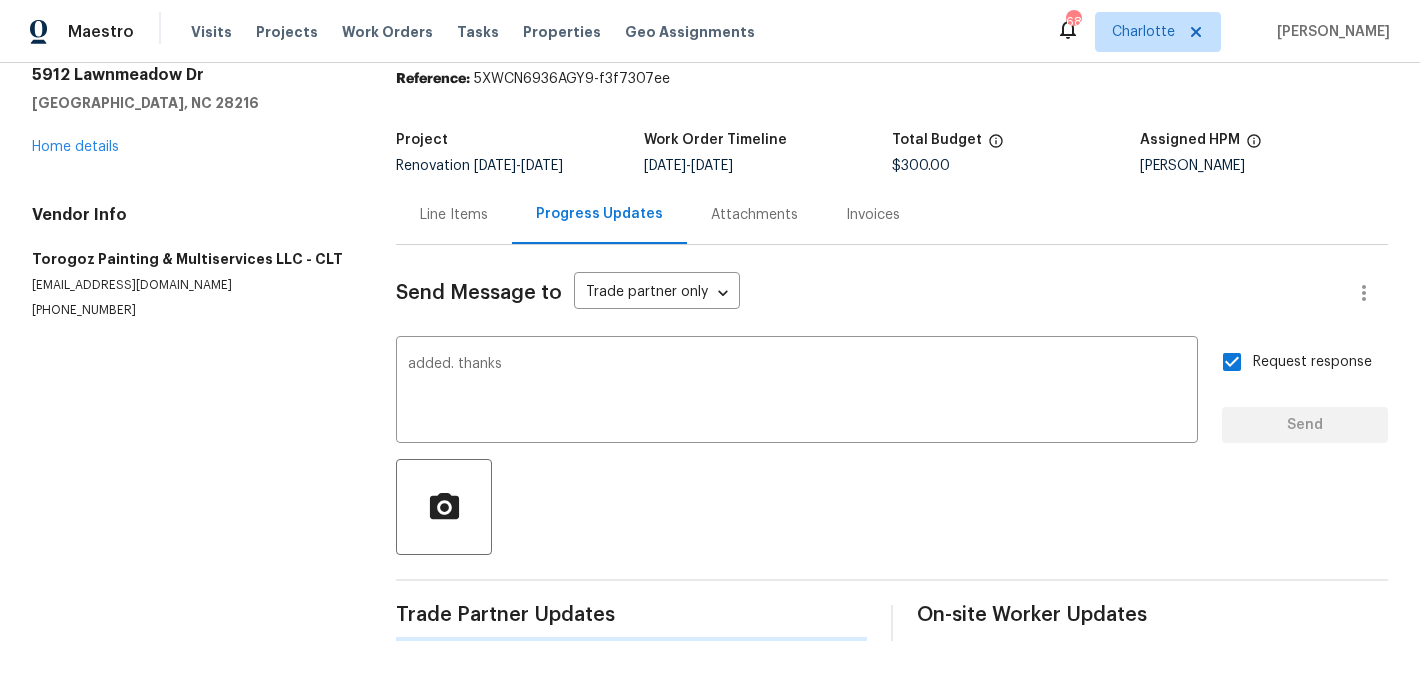 type 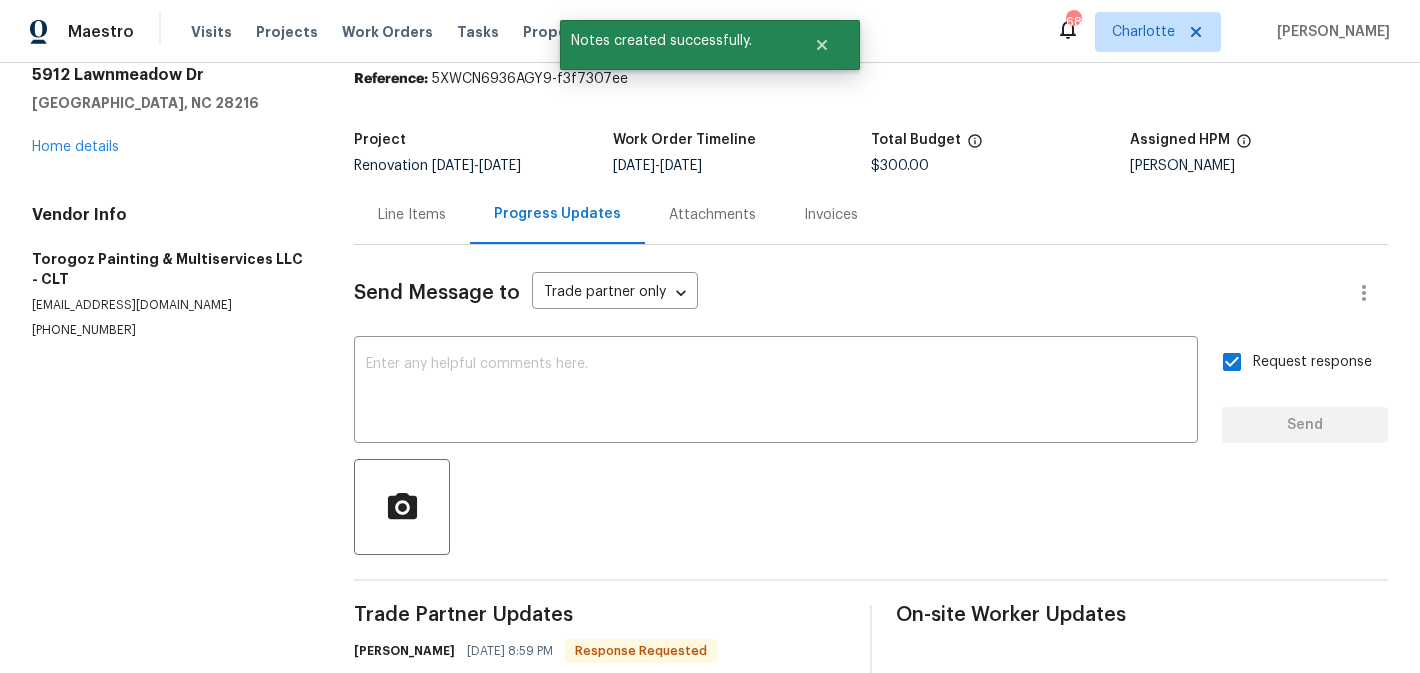 scroll, scrollTop: 229, scrollLeft: 0, axis: vertical 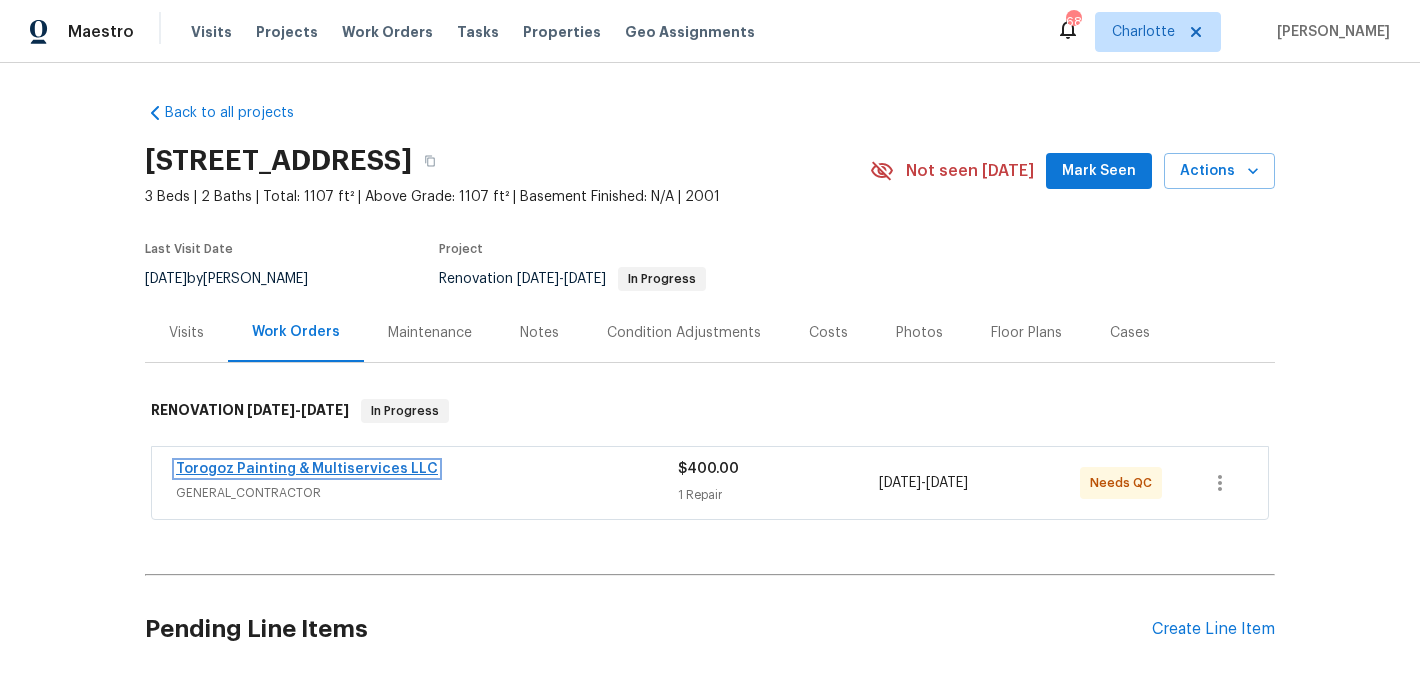 click on "Torogoz Painting & Multiservices LLC" at bounding box center (307, 469) 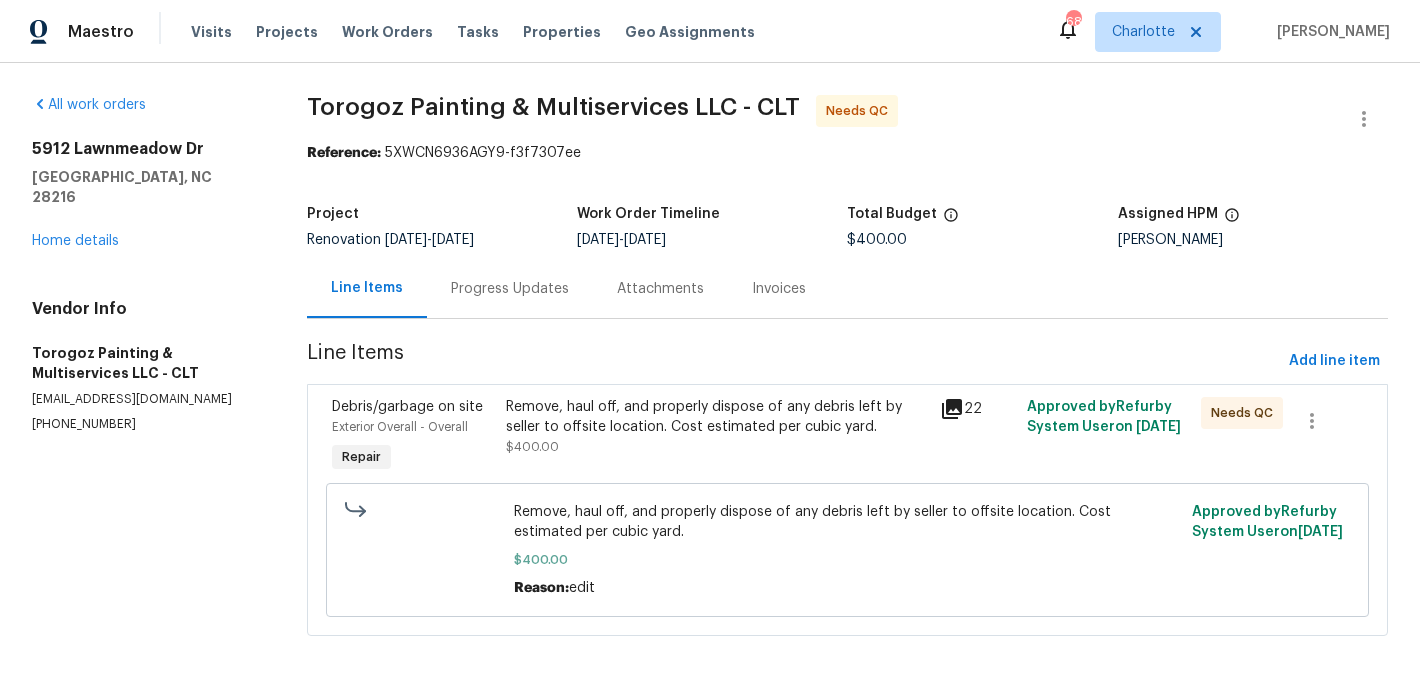 click on "Remove, haul off, and properly dispose of any debris left by seller to offsite location. Cost estimated per cubic yard. $400.00" at bounding box center [717, 437] 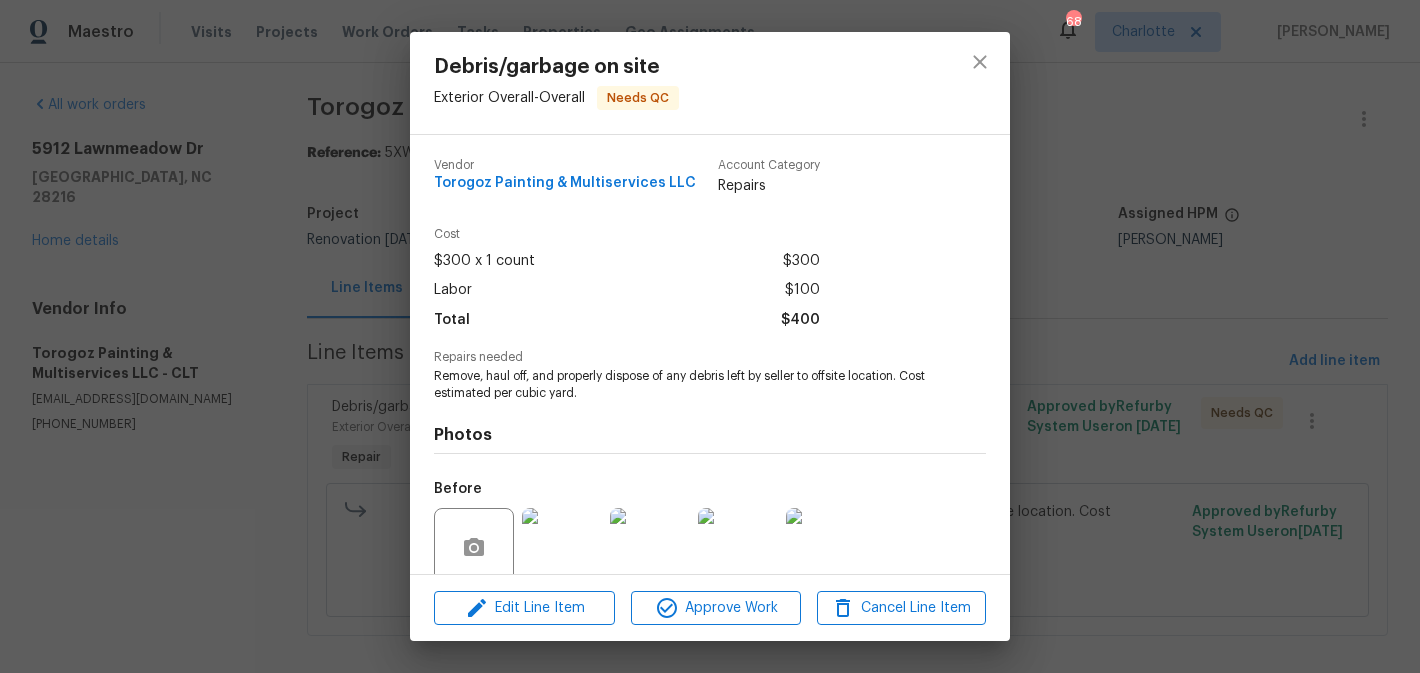scroll, scrollTop: 164, scrollLeft: 0, axis: vertical 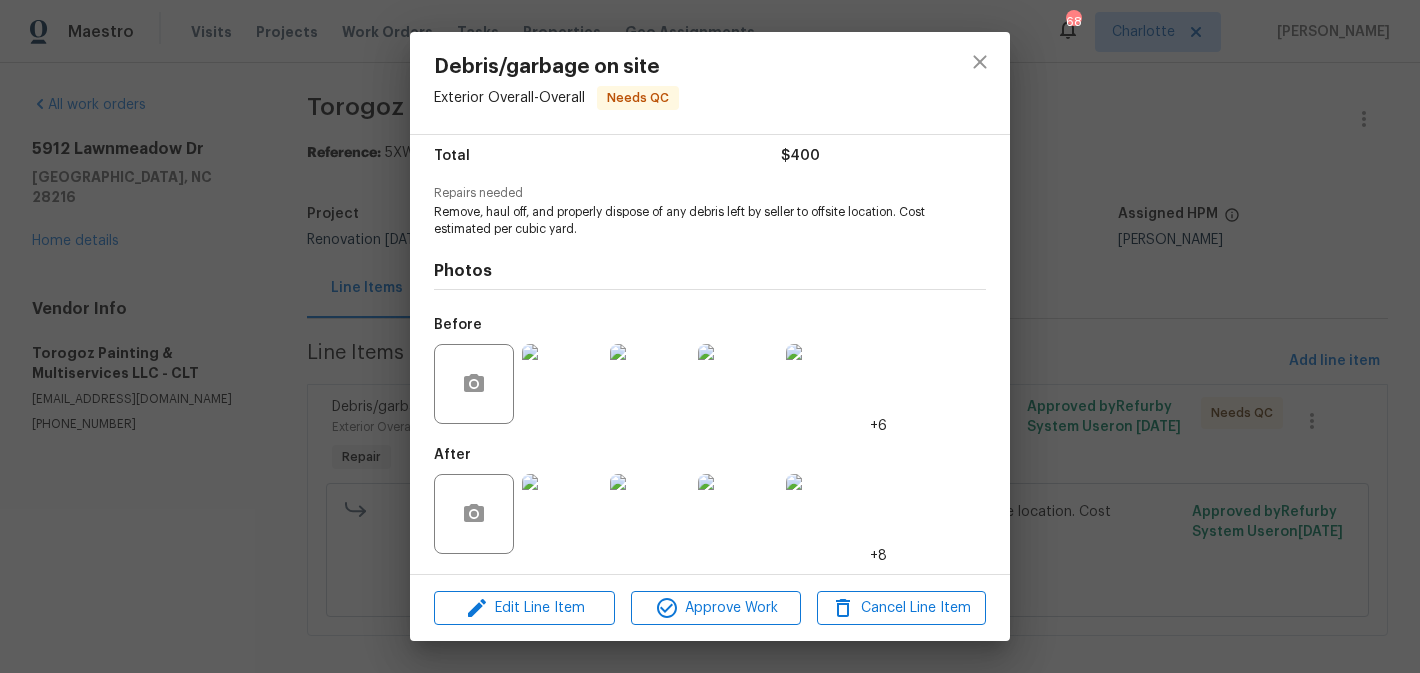 click at bounding box center [562, 514] 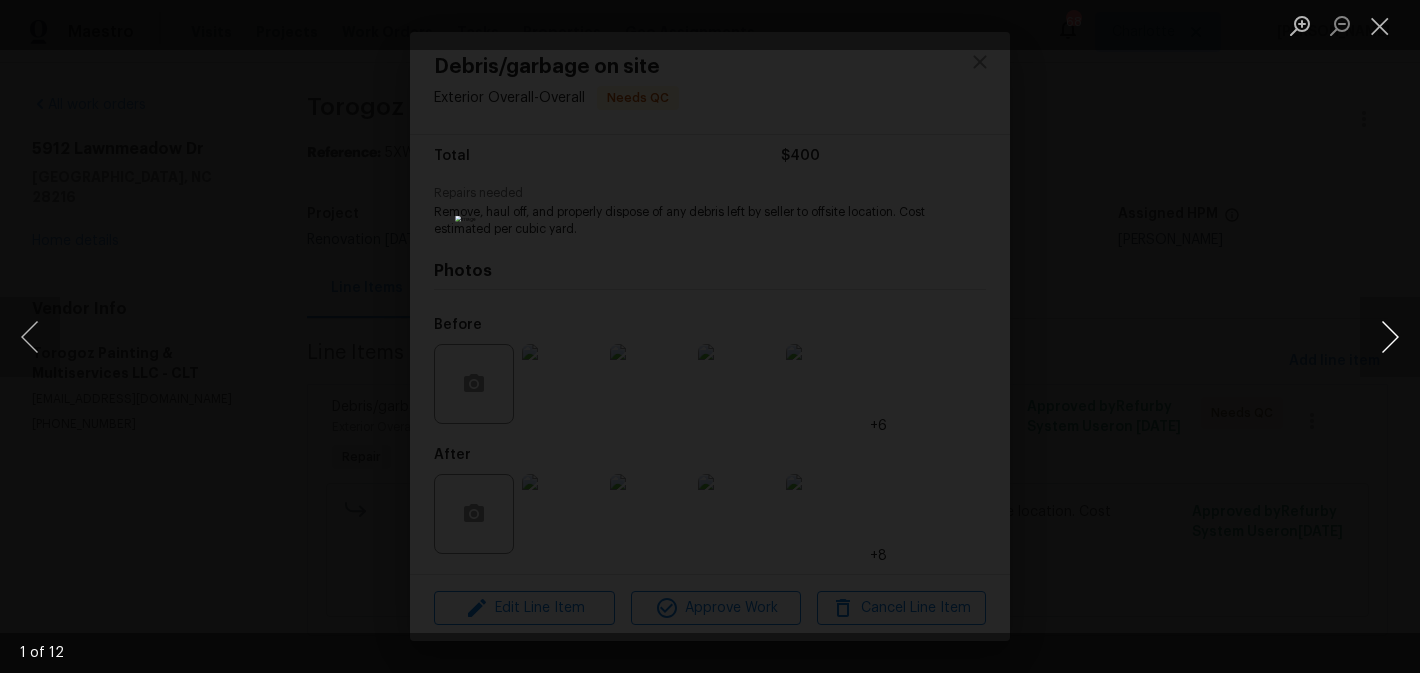 click at bounding box center (1390, 337) 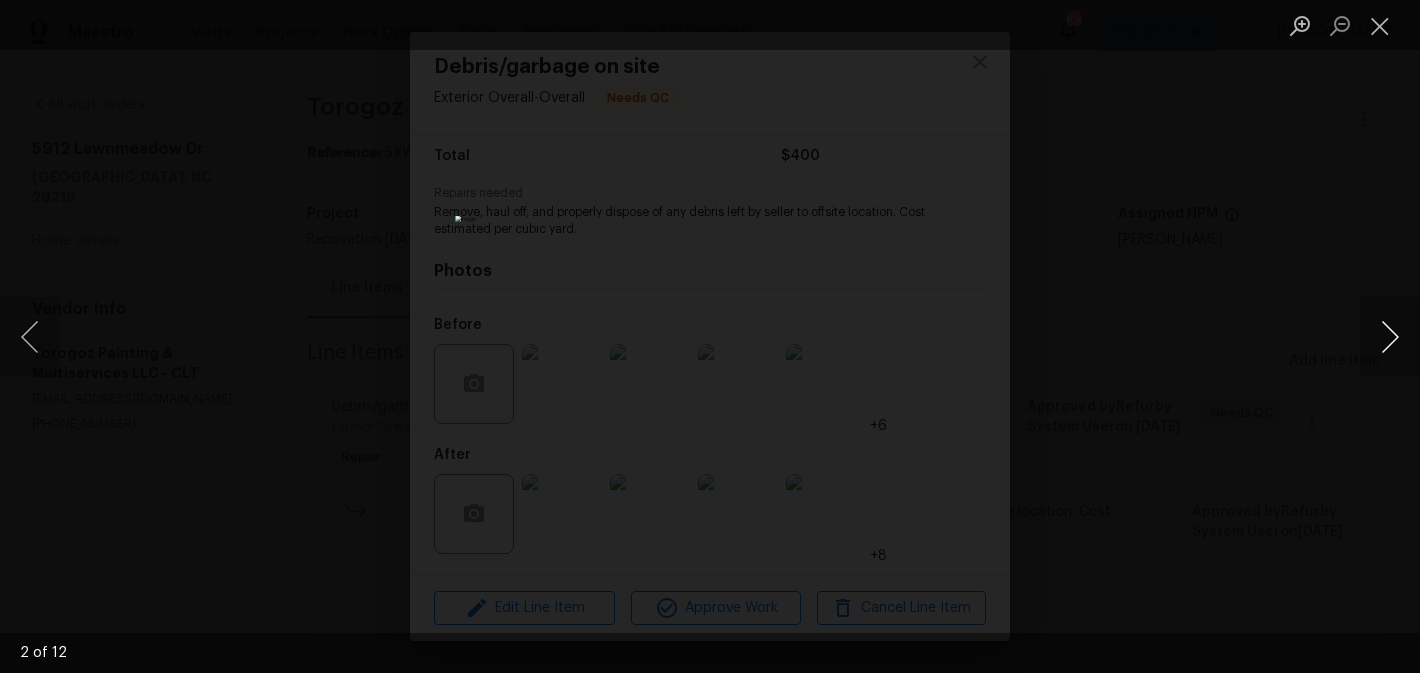 click at bounding box center (1390, 337) 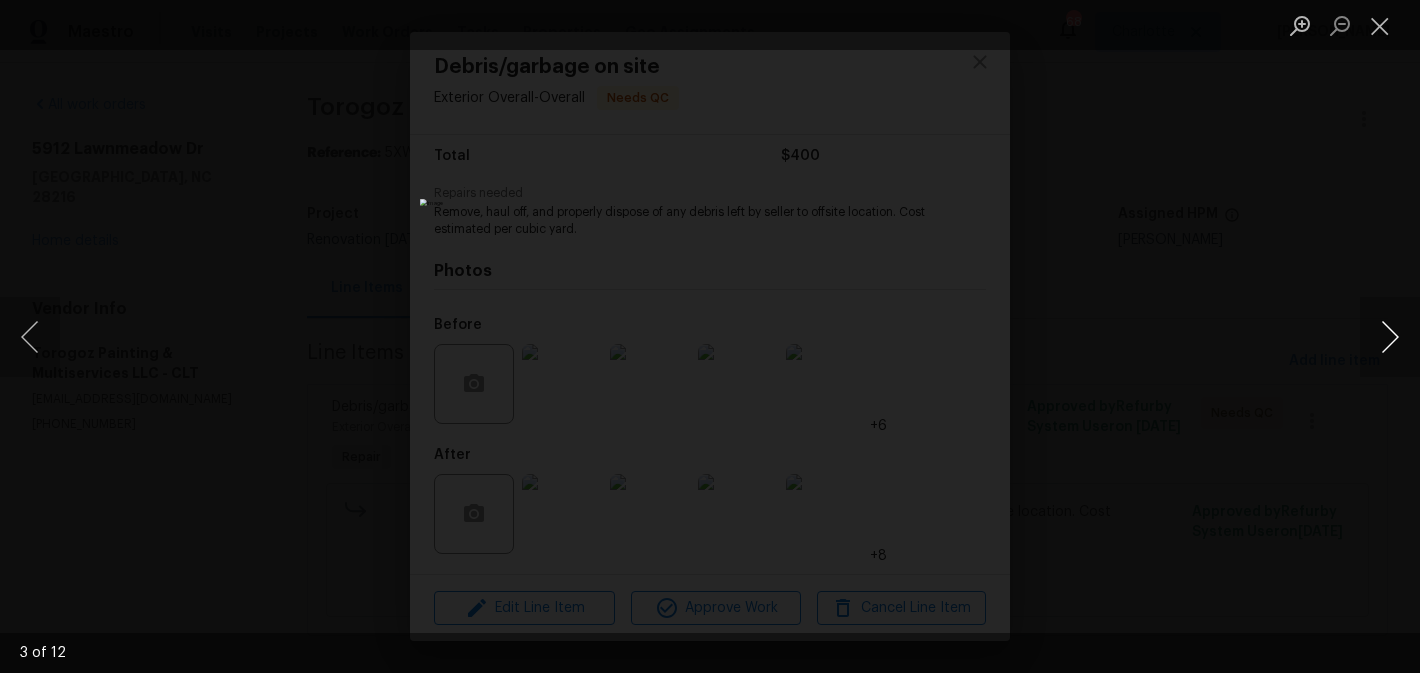click at bounding box center (1390, 337) 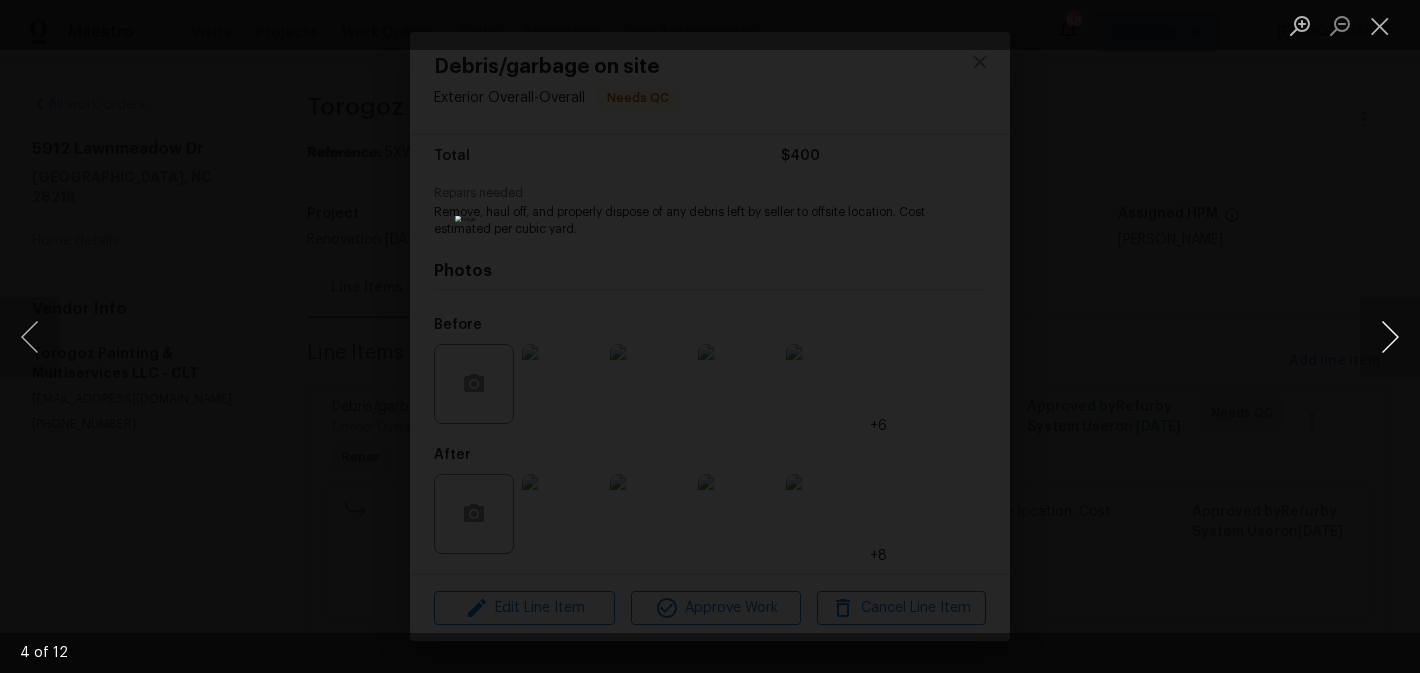 click at bounding box center (1390, 337) 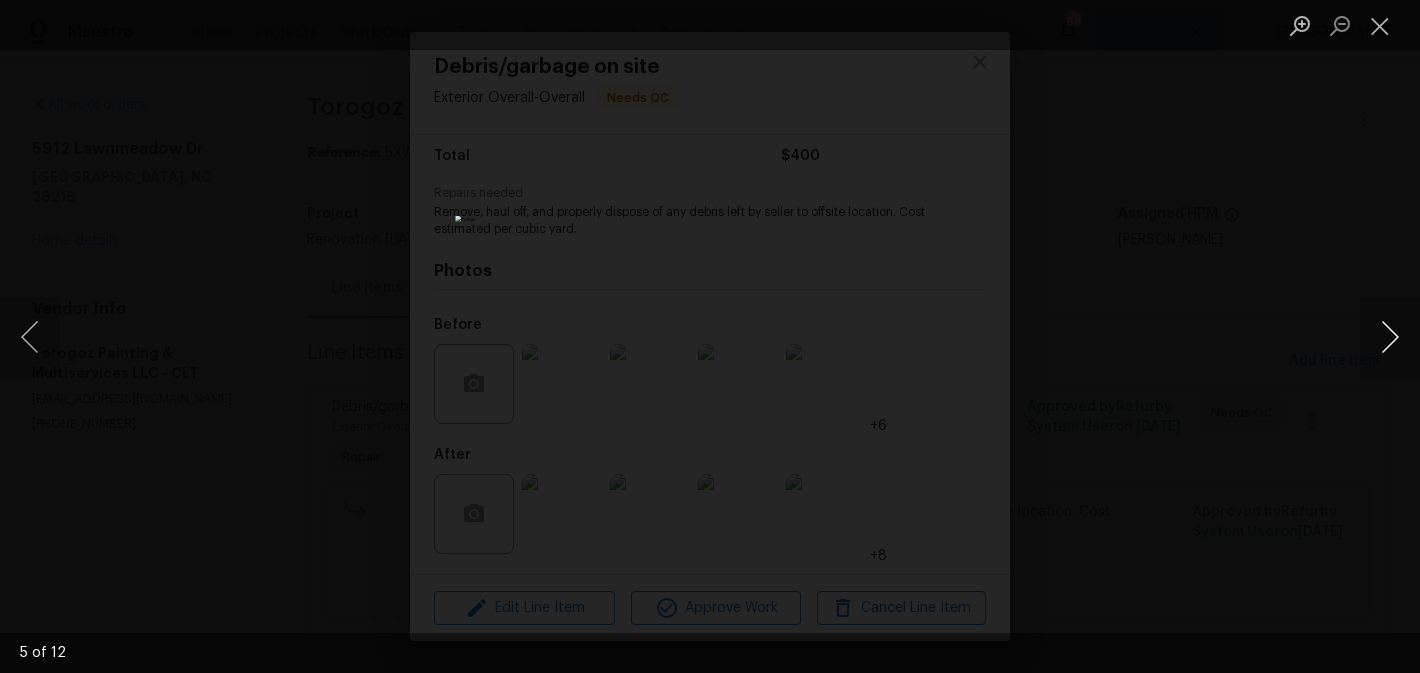 click at bounding box center (1390, 337) 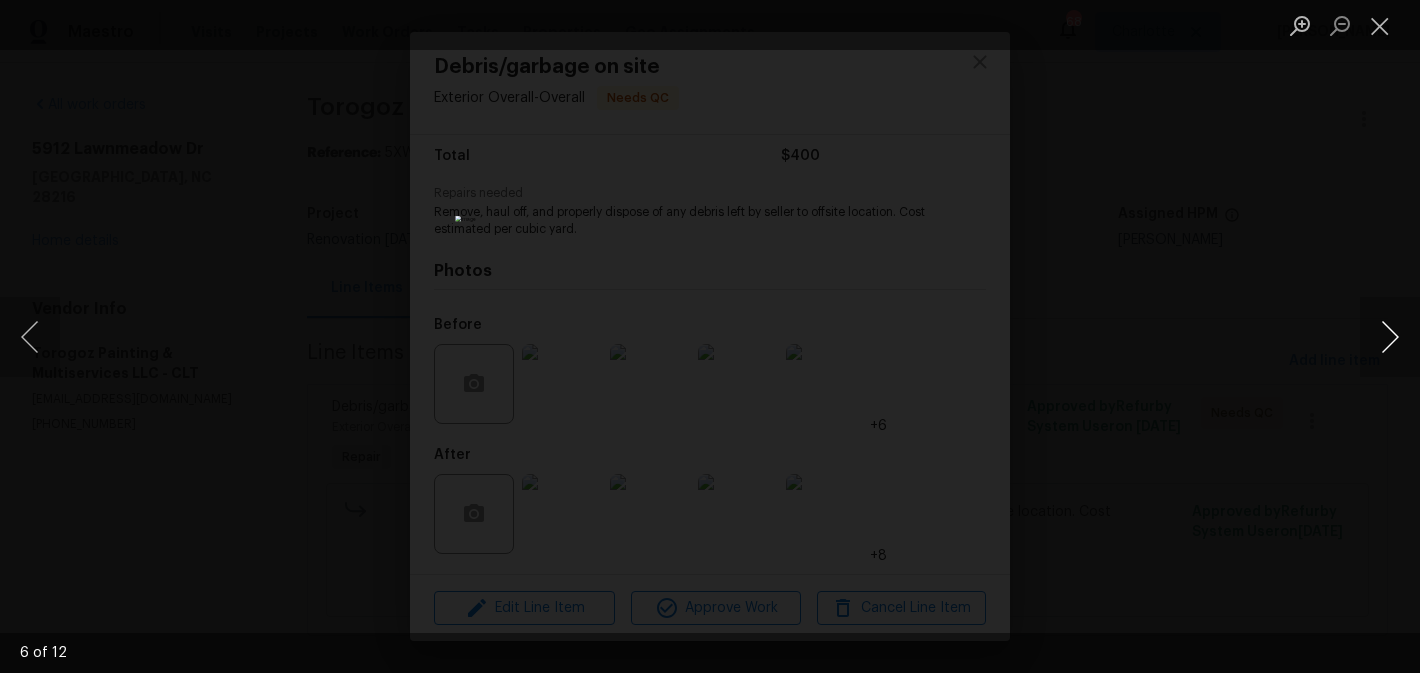 click at bounding box center [1390, 337] 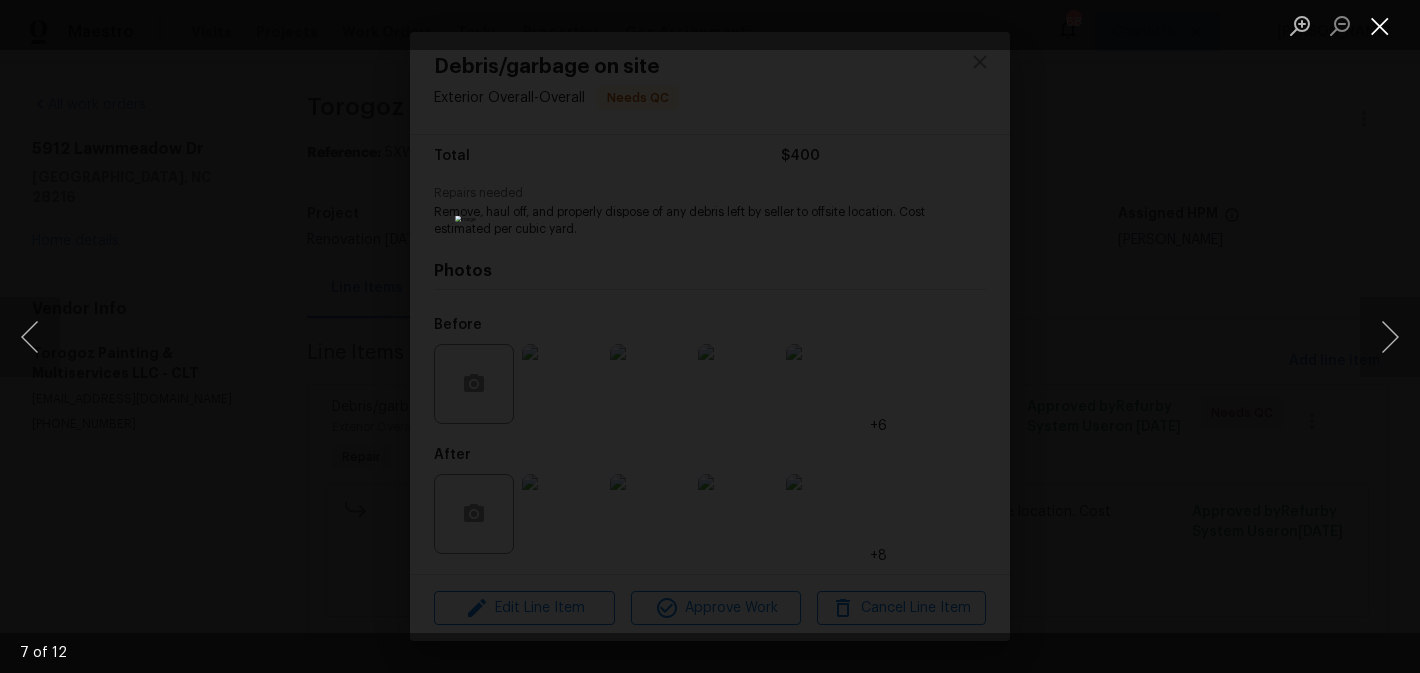 click at bounding box center (1380, 25) 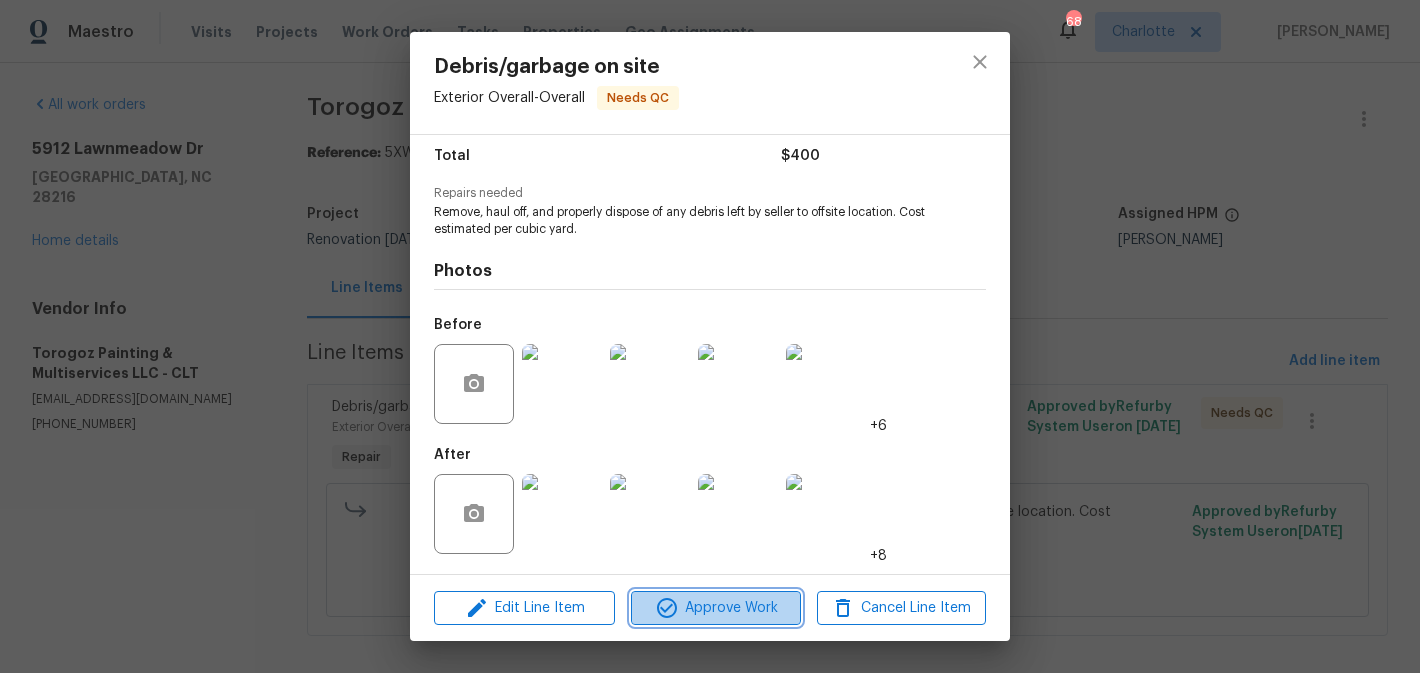 click on "Approve Work" at bounding box center [715, 608] 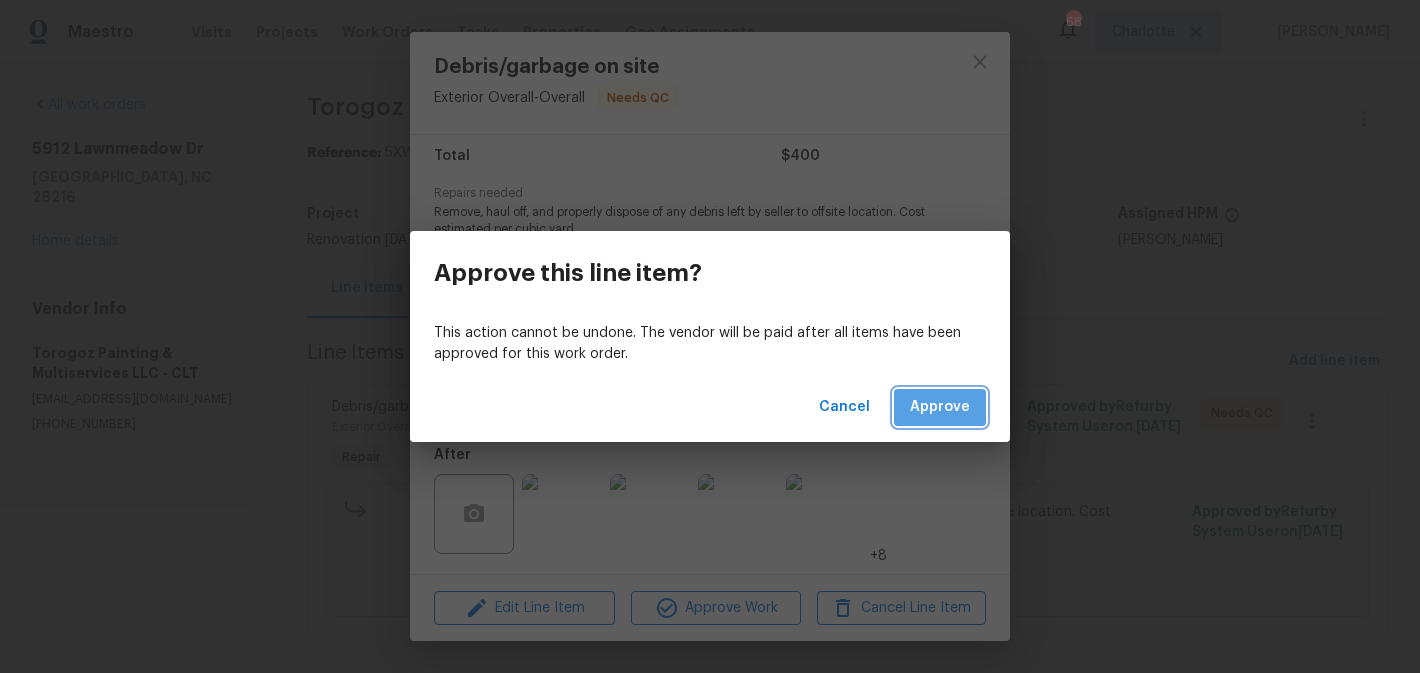 click on "Approve" at bounding box center (940, 407) 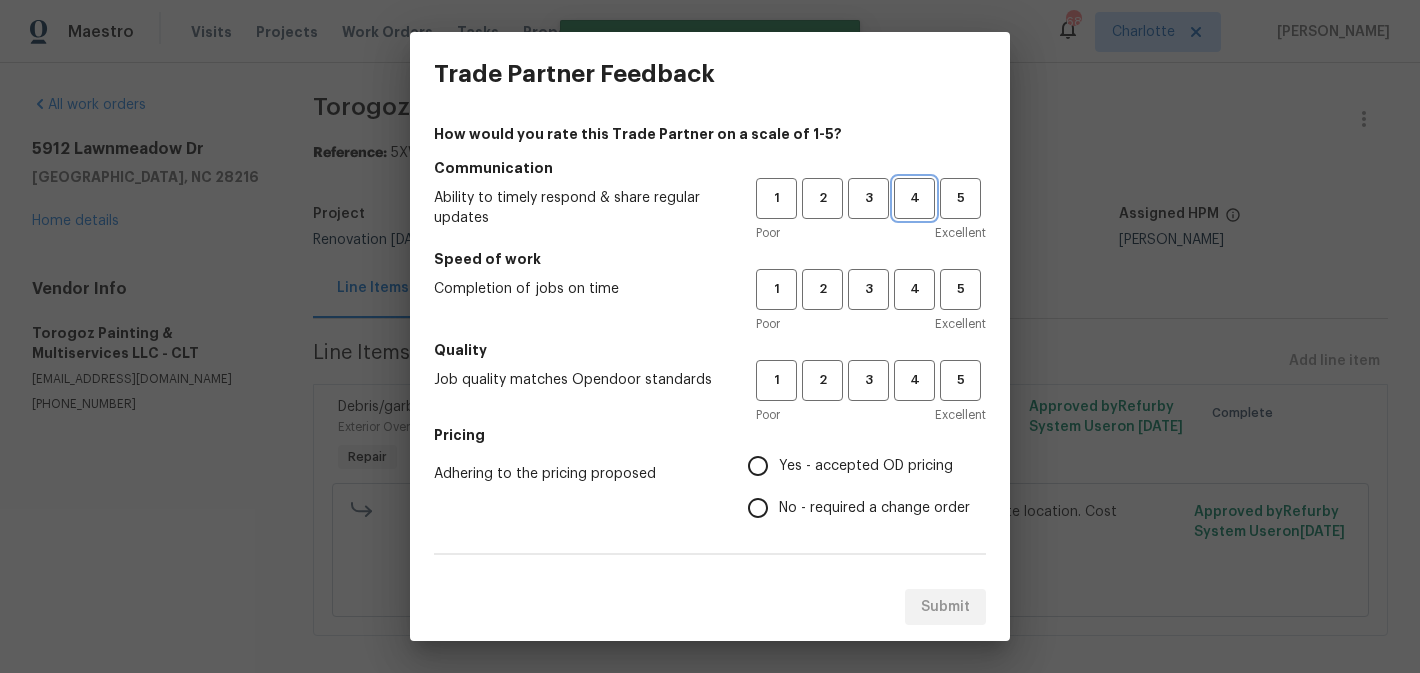 click on "4" at bounding box center [914, 198] 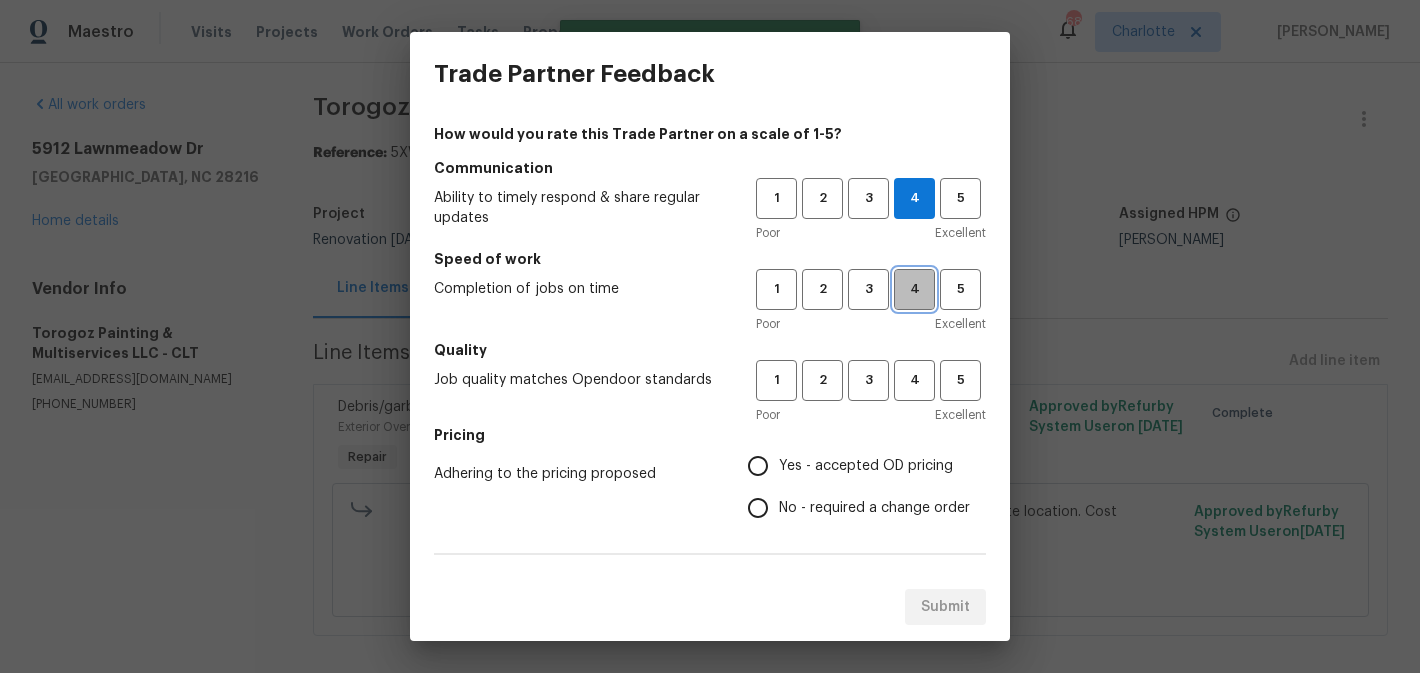 click on "4" at bounding box center [914, 289] 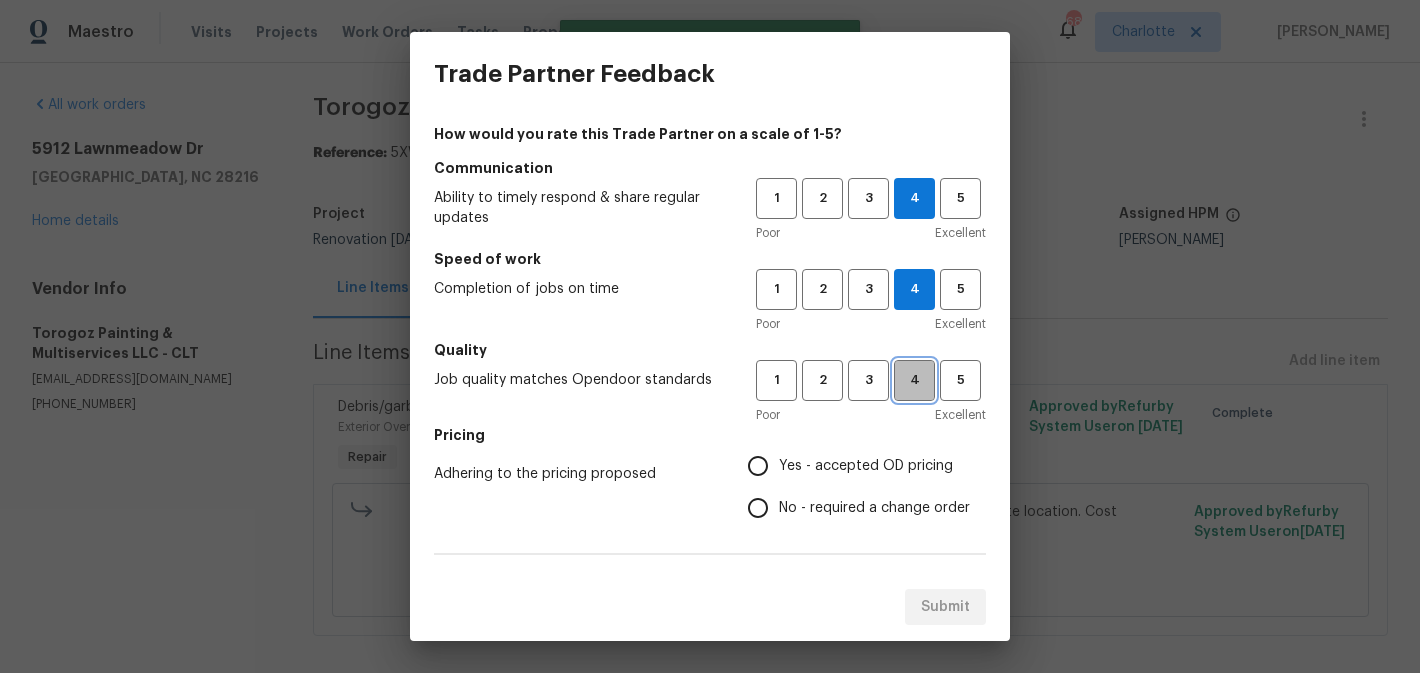 click on "4" at bounding box center (914, 380) 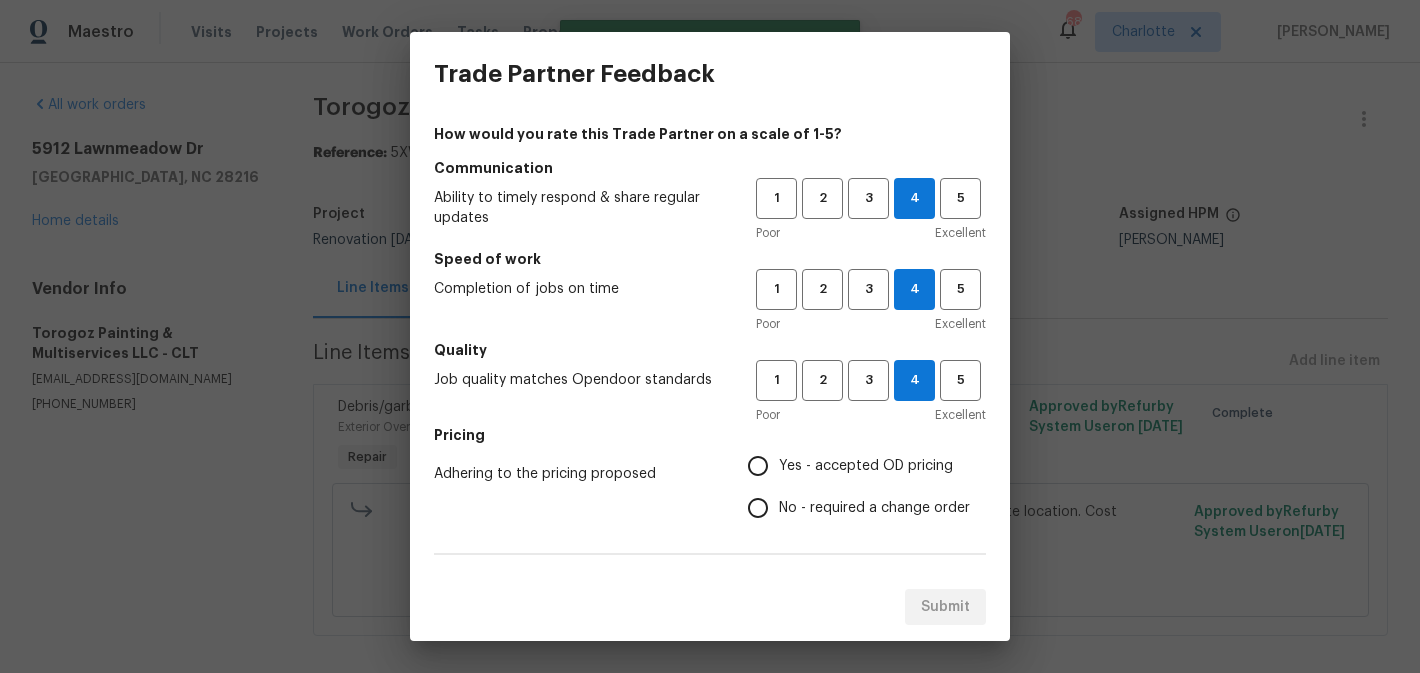 click on "No - required a change order" at bounding box center (874, 508) 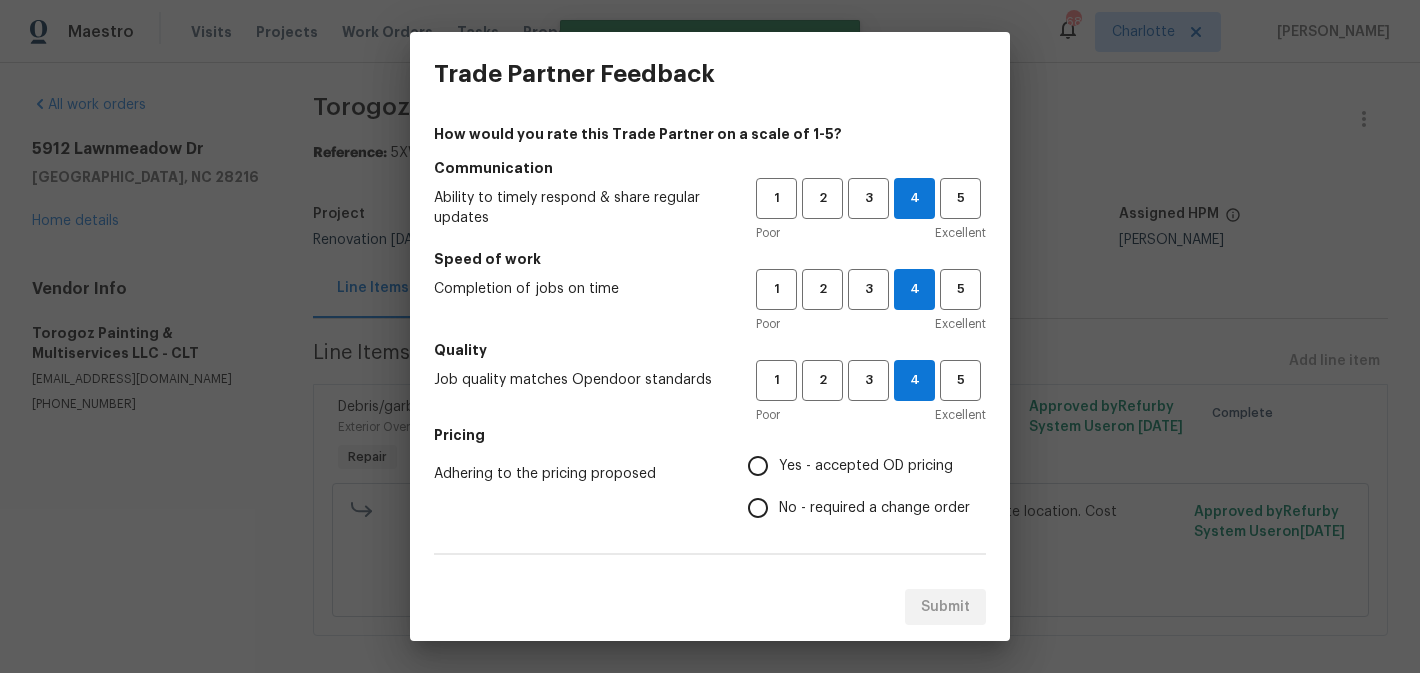 click on "No - required a change order" at bounding box center [758, 508] 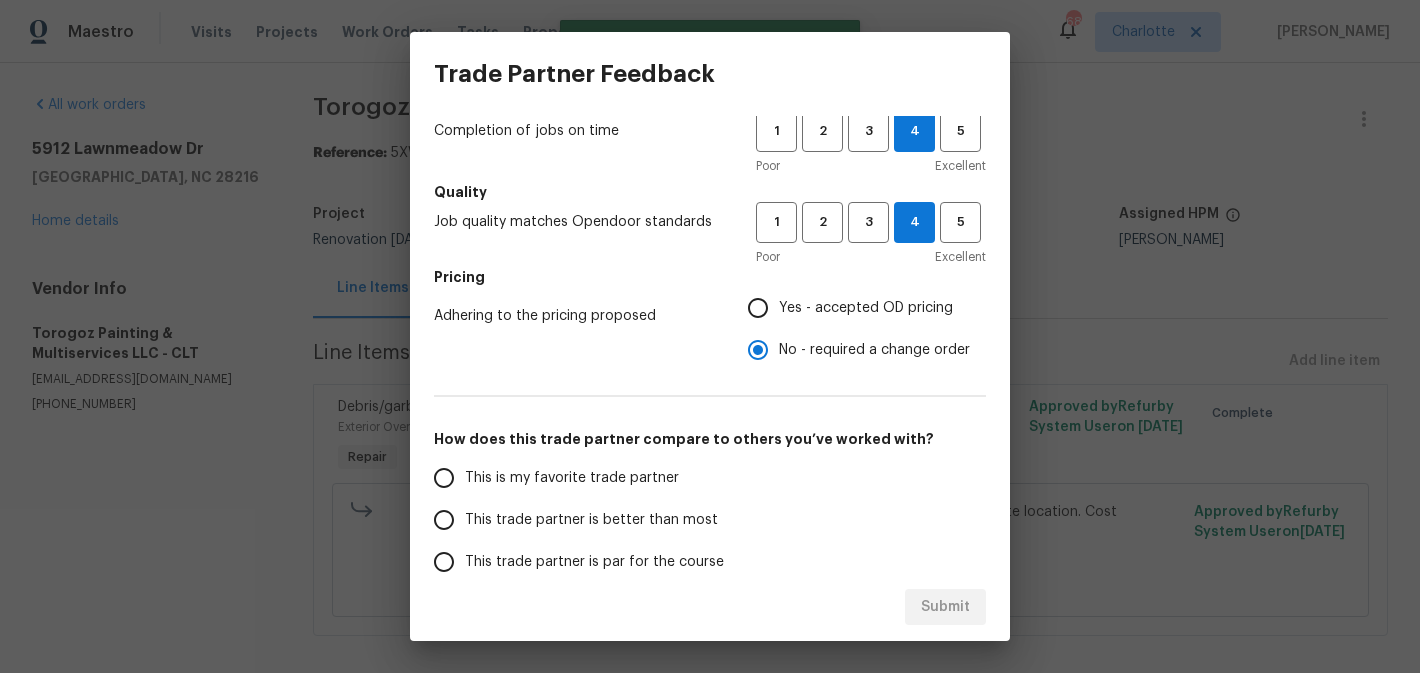 scroll, scrollTop: 288, scrollLeft: 0, axis: vertical 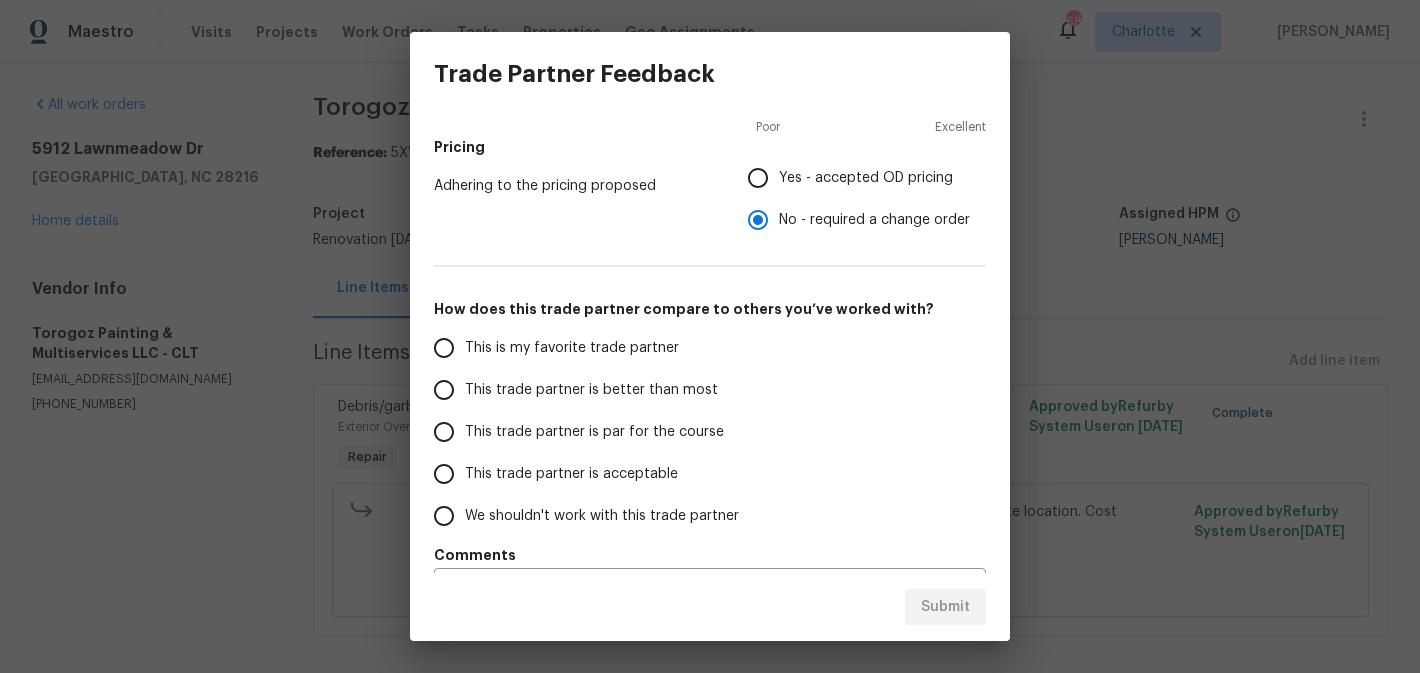 click on "This trade partner is better than most" at bounding box center (591, 390) 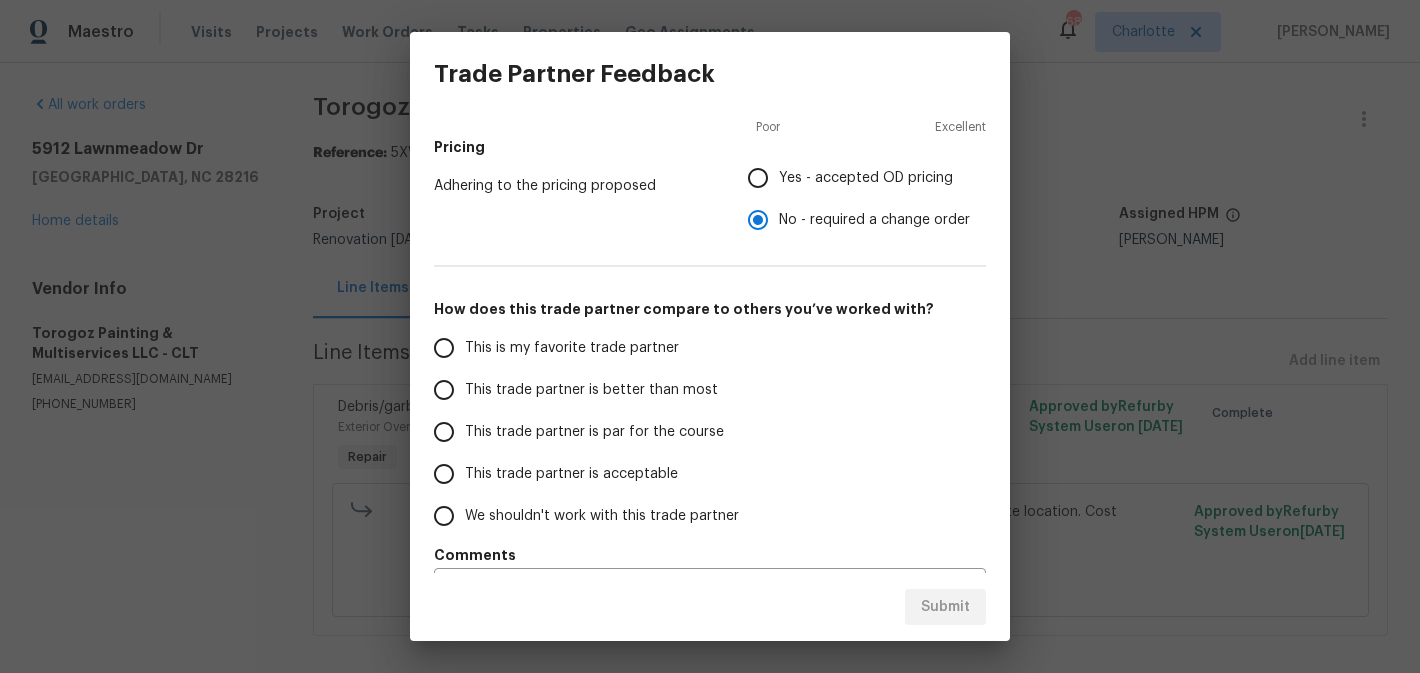 click on "This trade partner is better than most" at bounding box center [444, 390] 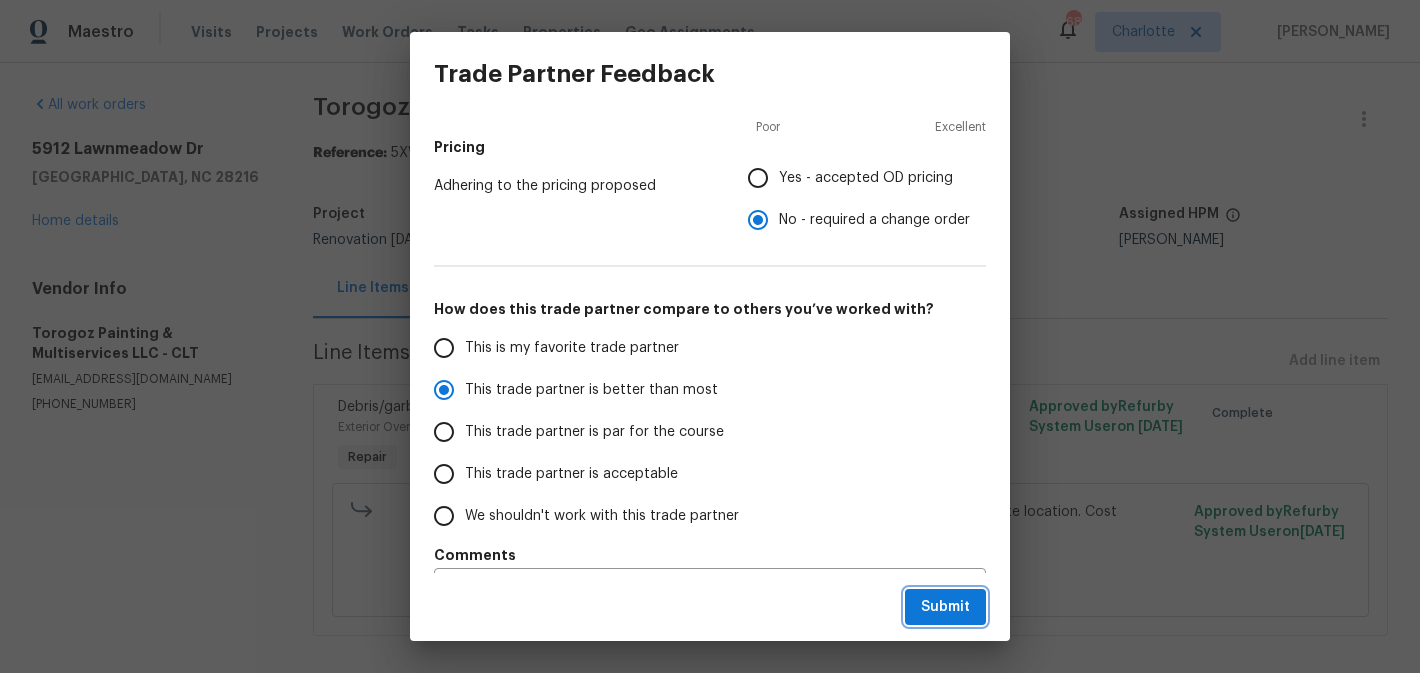 click on "Submit" at bounding box center (945, 607) 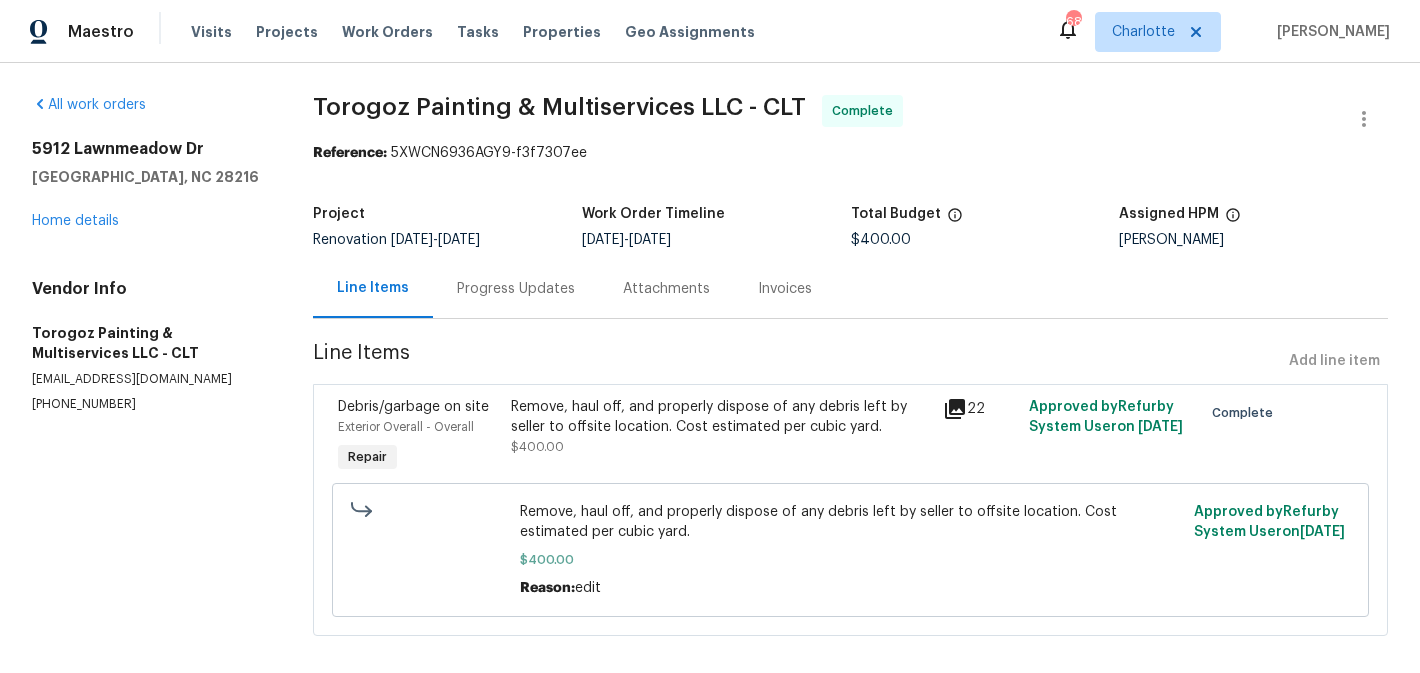 radio on "false" 